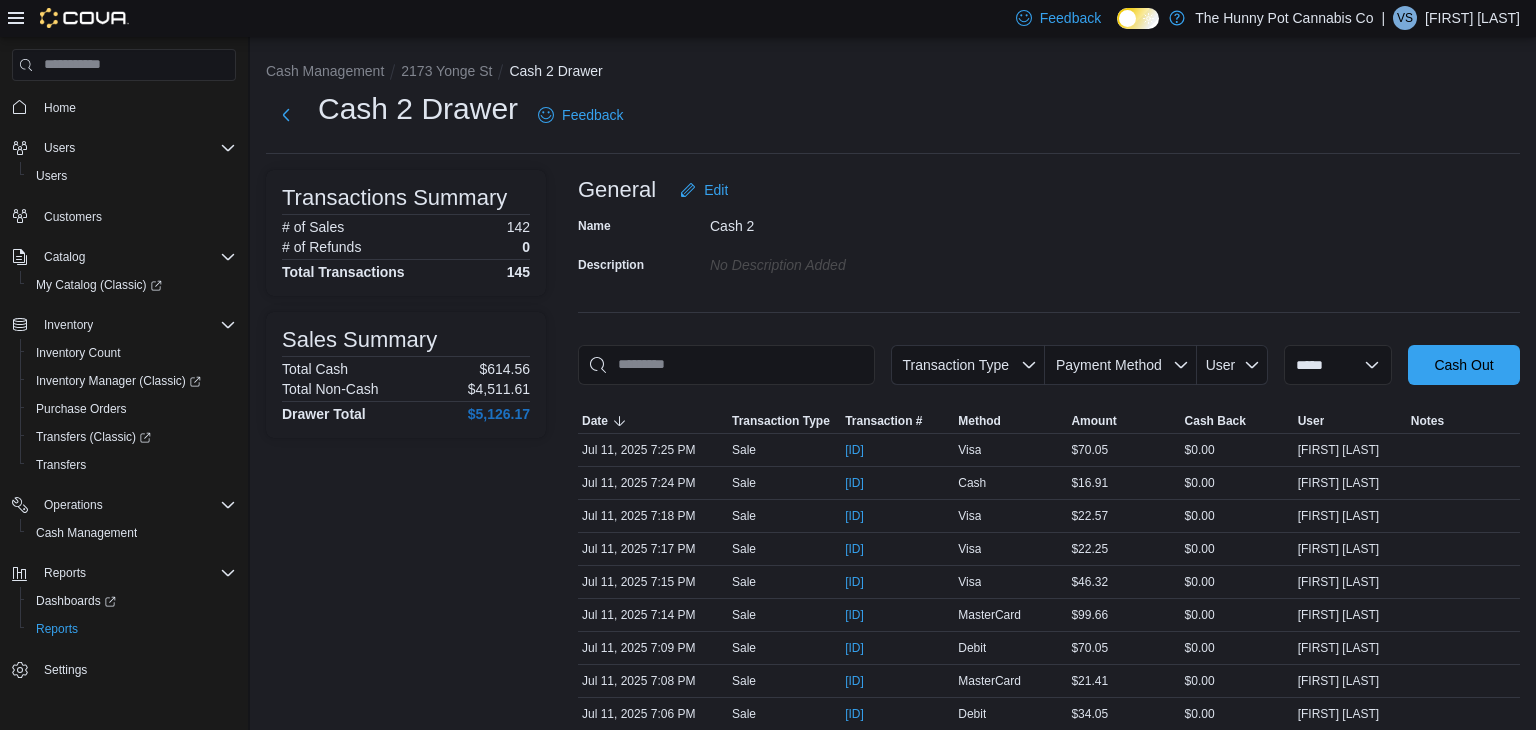 scroll, scrollTop: 0, scrollLeft: 0, axis: both 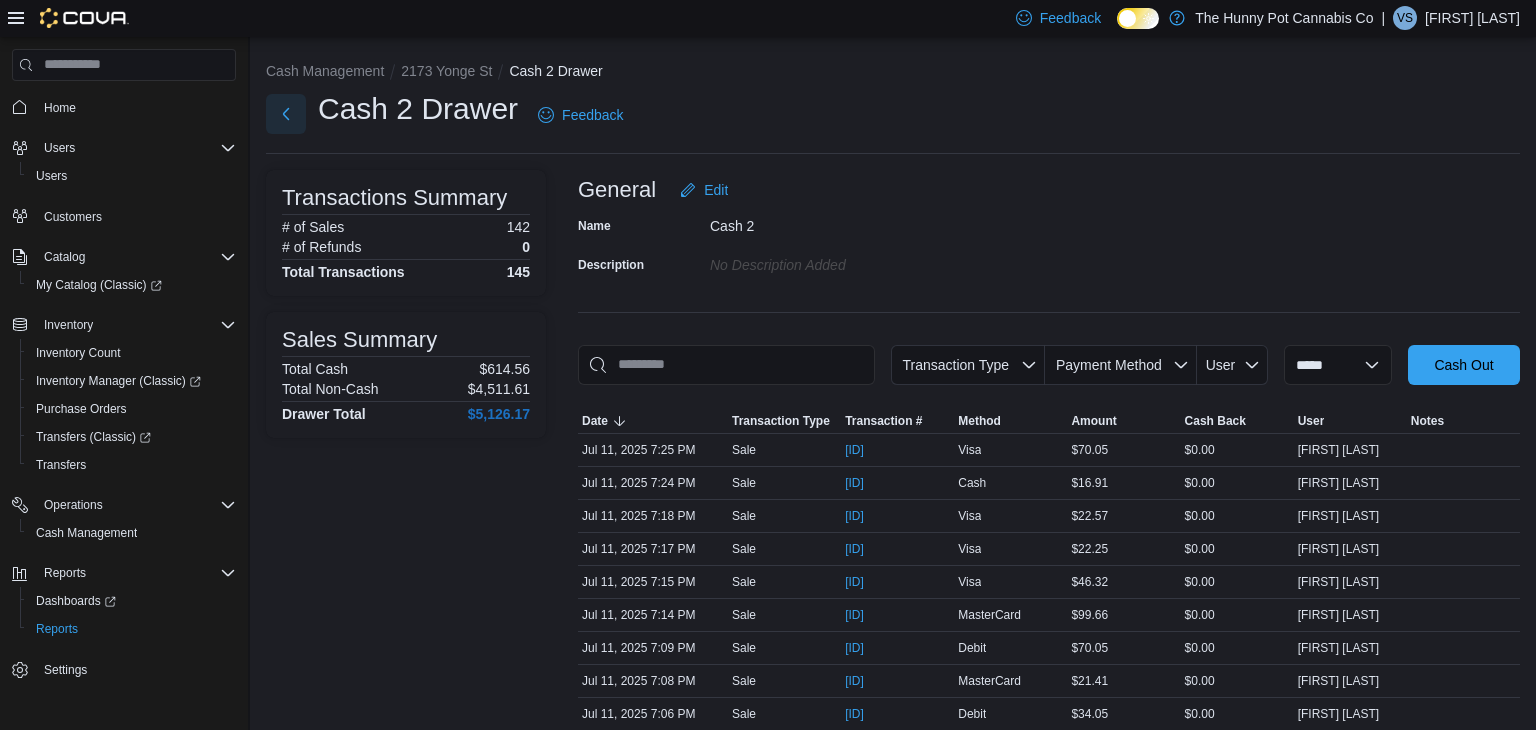 click at bounding box center (286, 114) 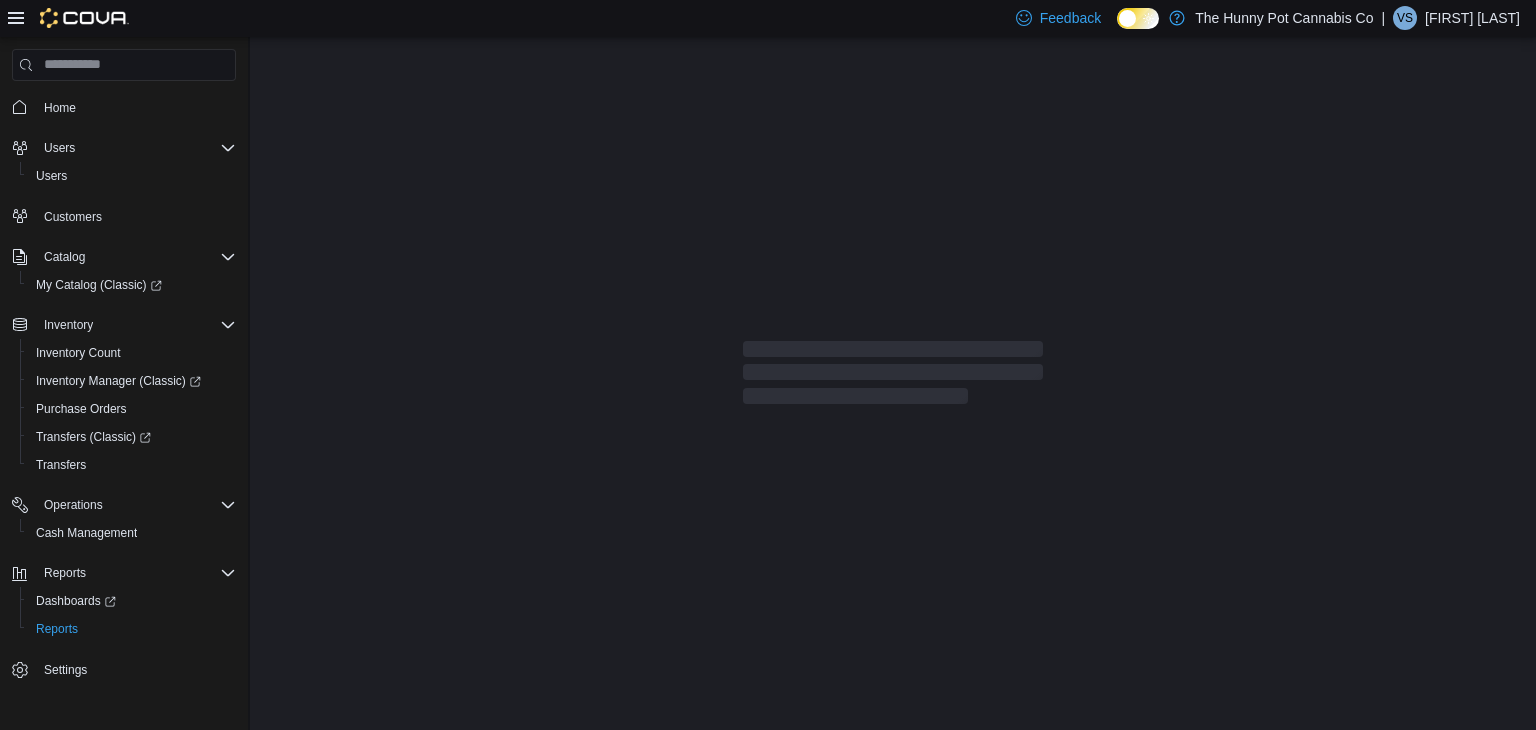 scroll, scrollTop: 0, scrollLeft: 0, axis: both 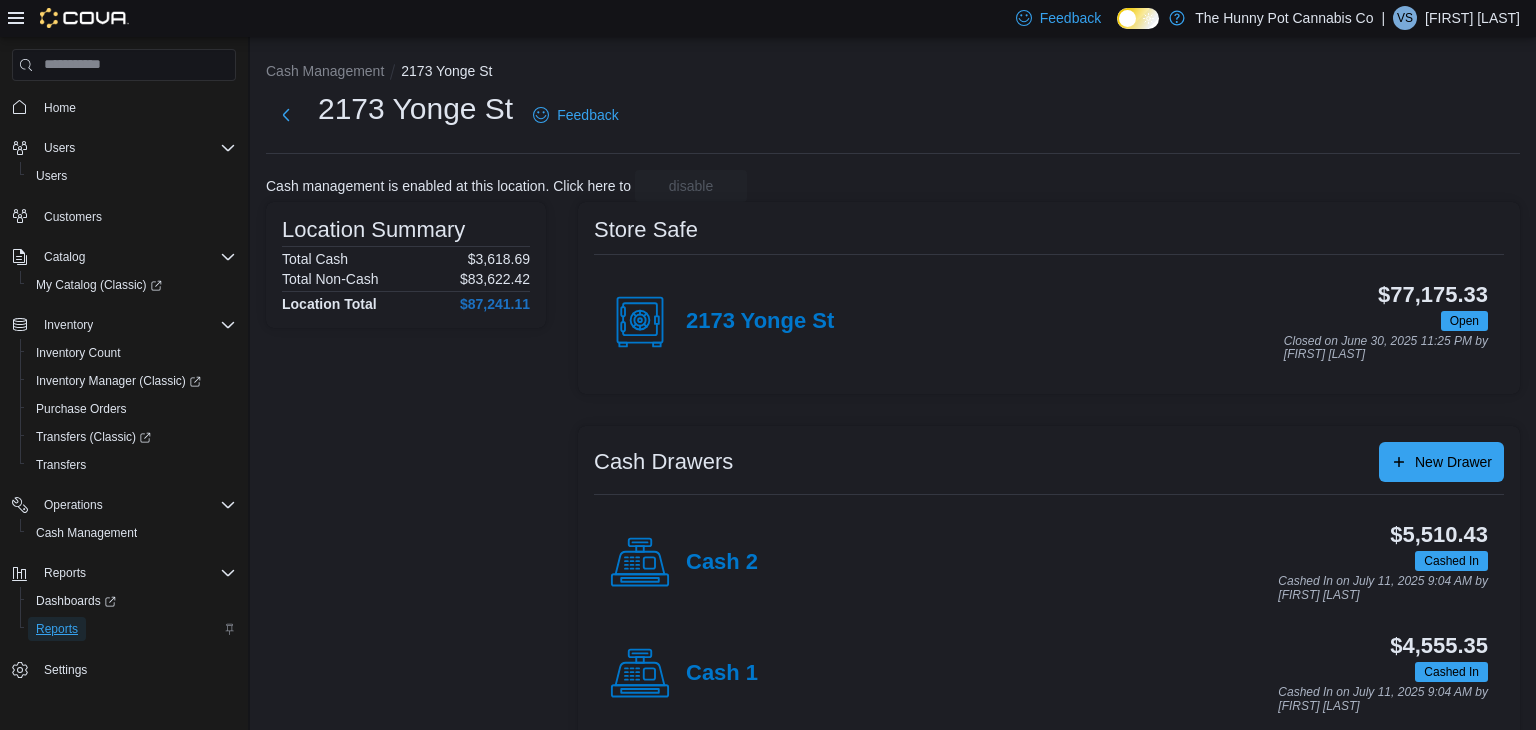 click on "Reports" at bounding box center [57, 629] 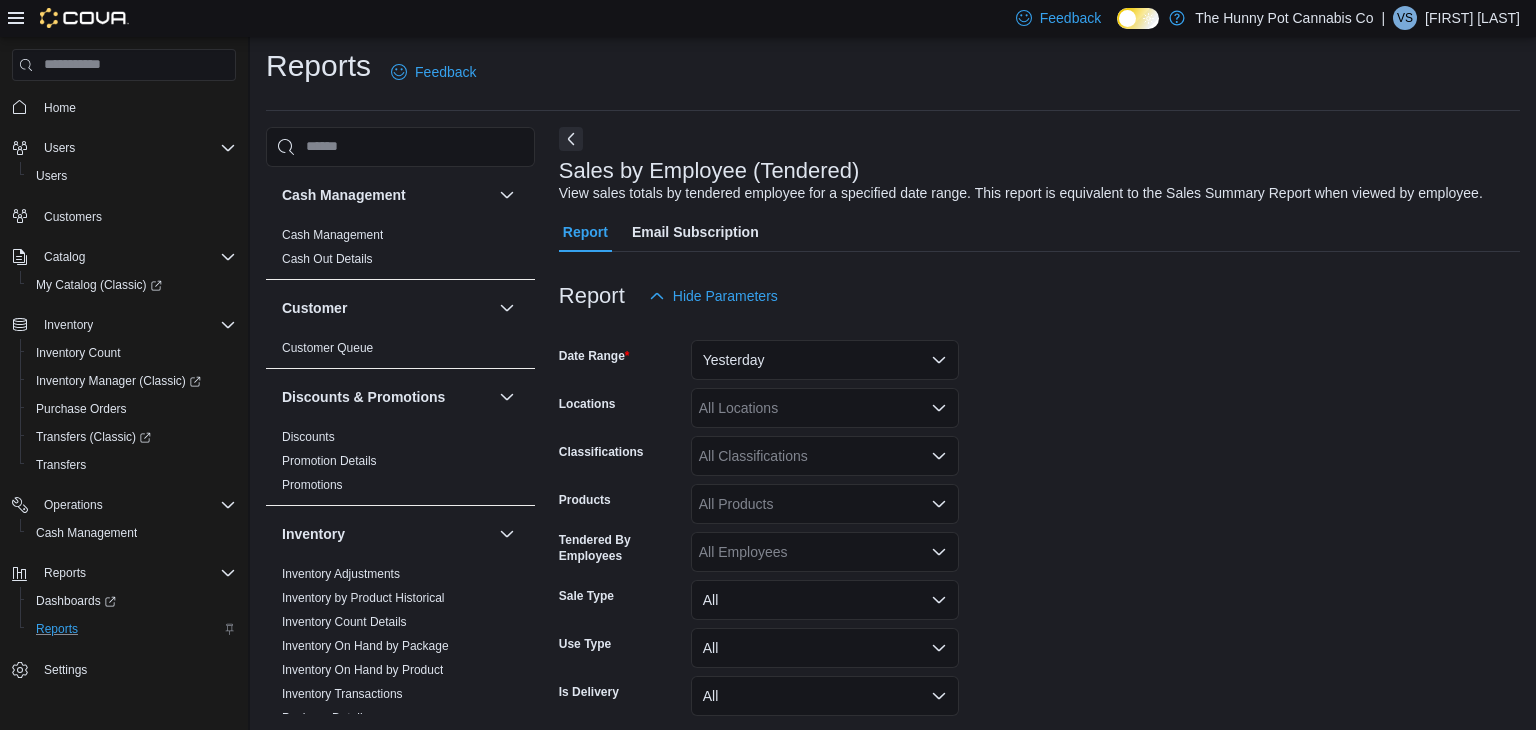 scroll, scrollTop: 46, scrollLeft: 0, axis: vertical 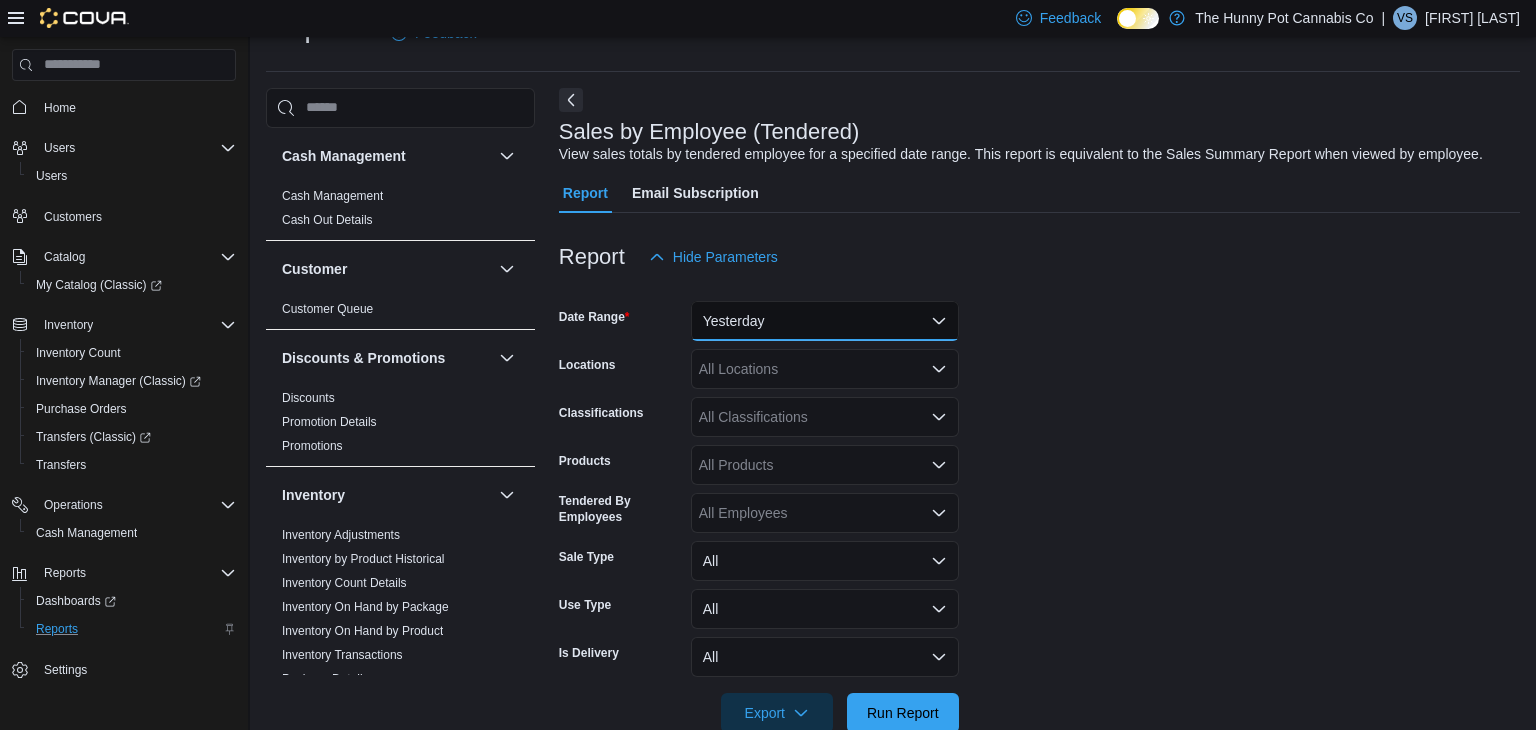 click on "Yesterday" at bounding box center [825, 321] 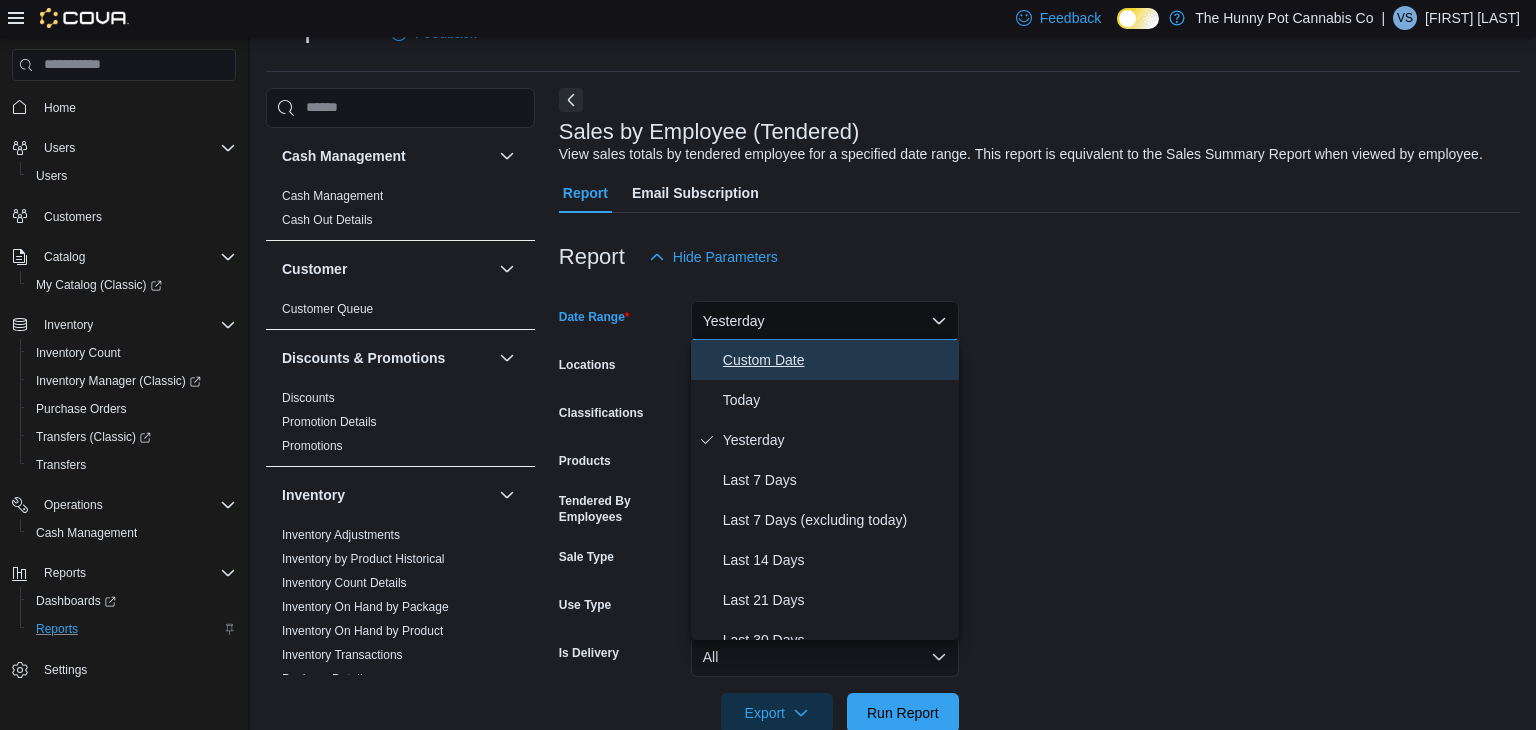 click on "Custom Date" at bounding box center [837, 360] 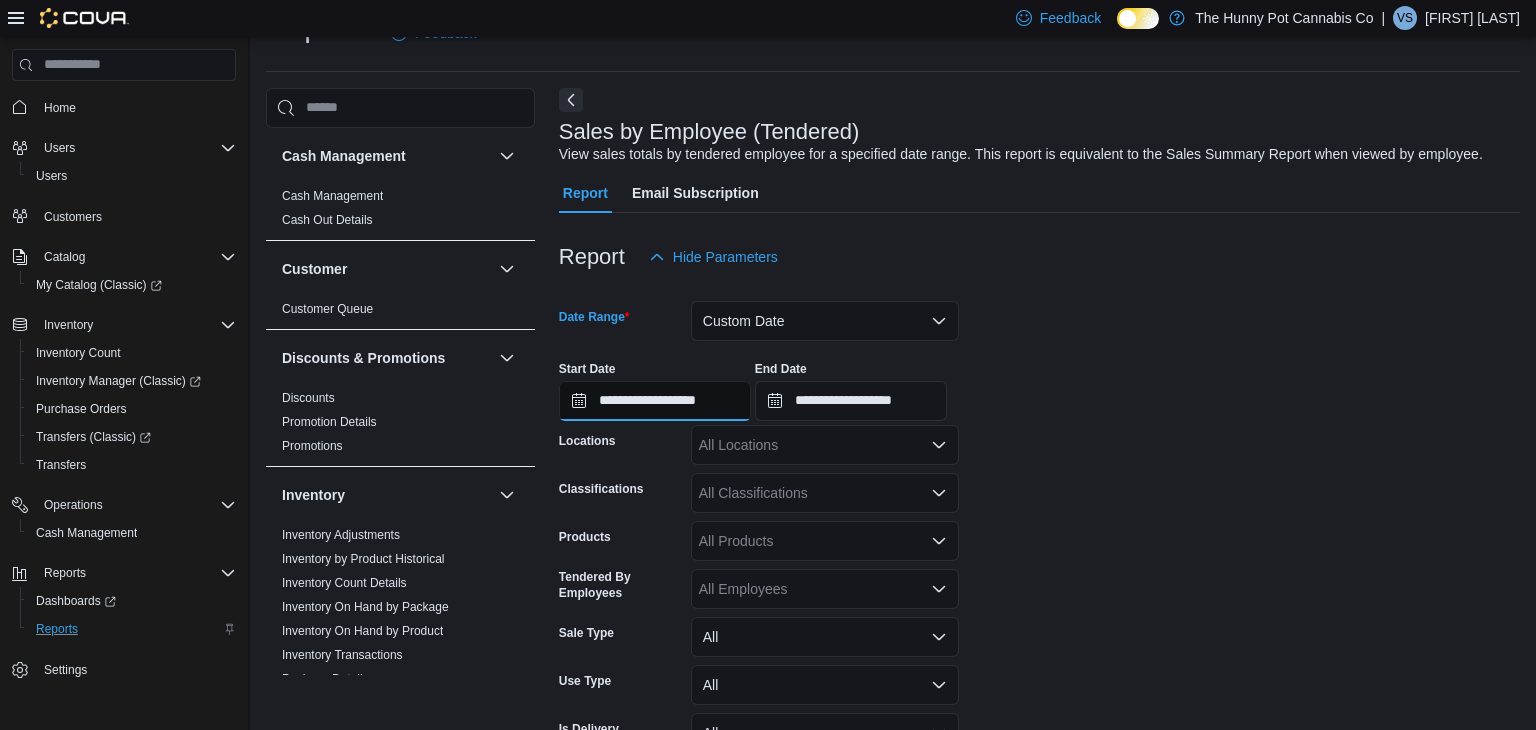 click on "**********" at bounding box center [655, 401] 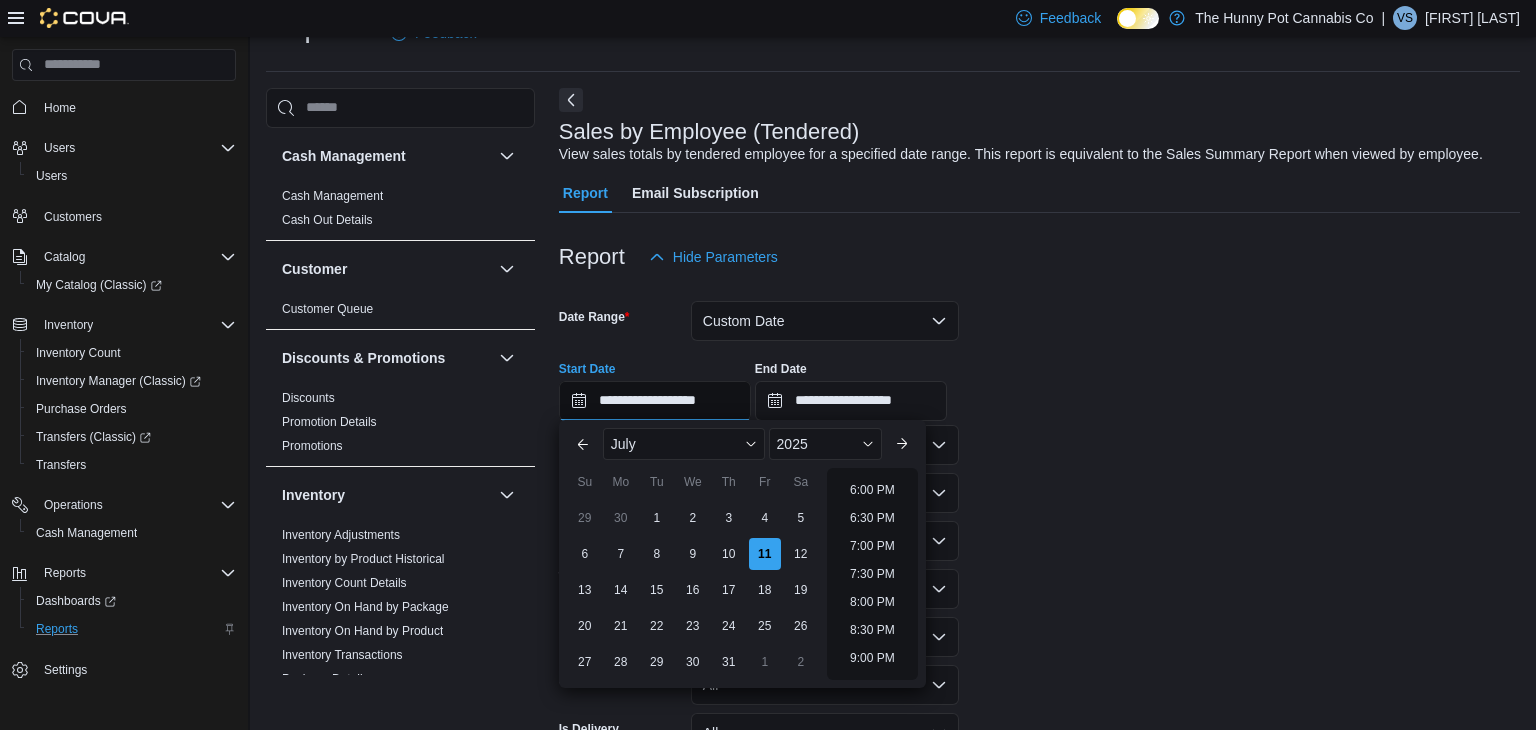 scroll, scrollTop: 1003, scrollLeft: 0, axis: vertical 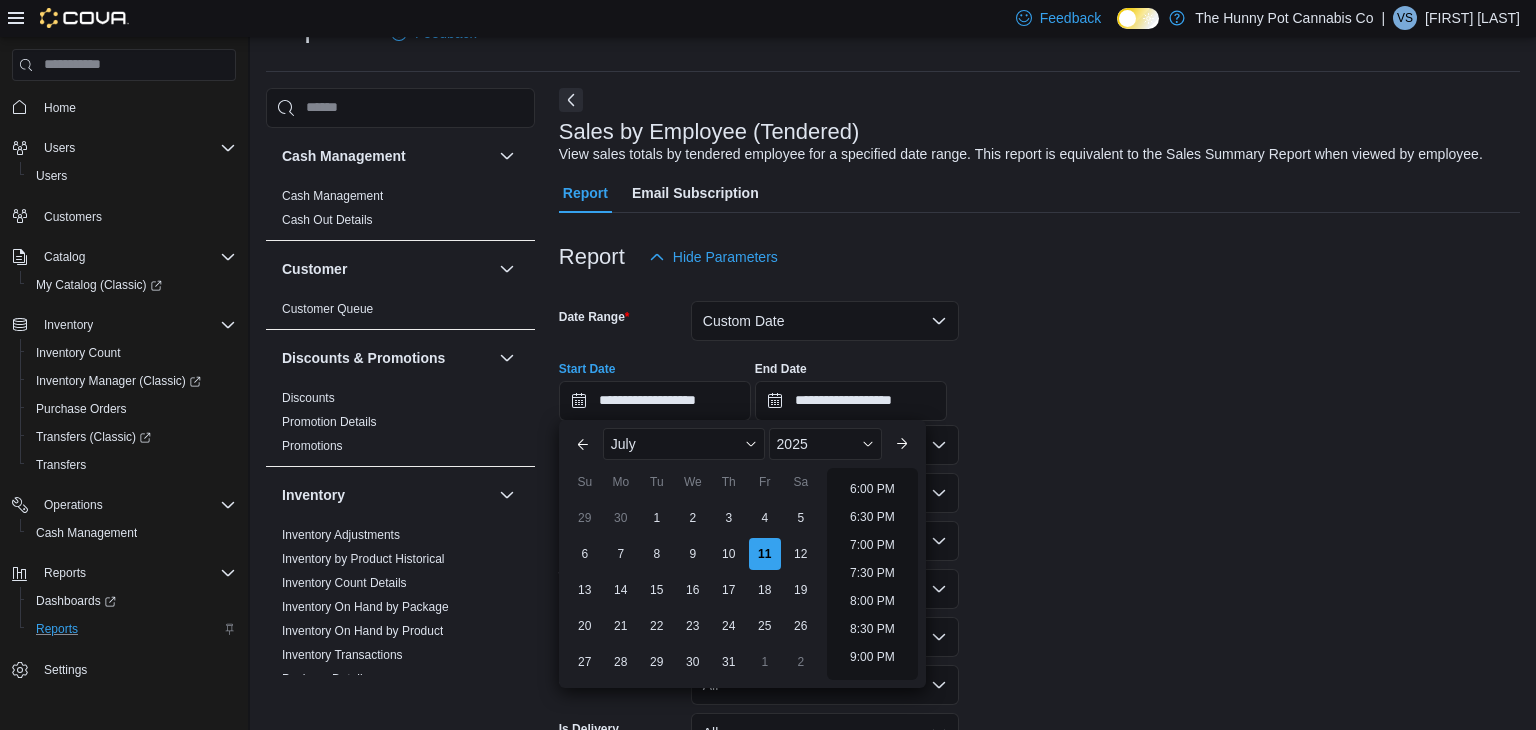 click on "7:00 PM" at bounding box center (872, 545) 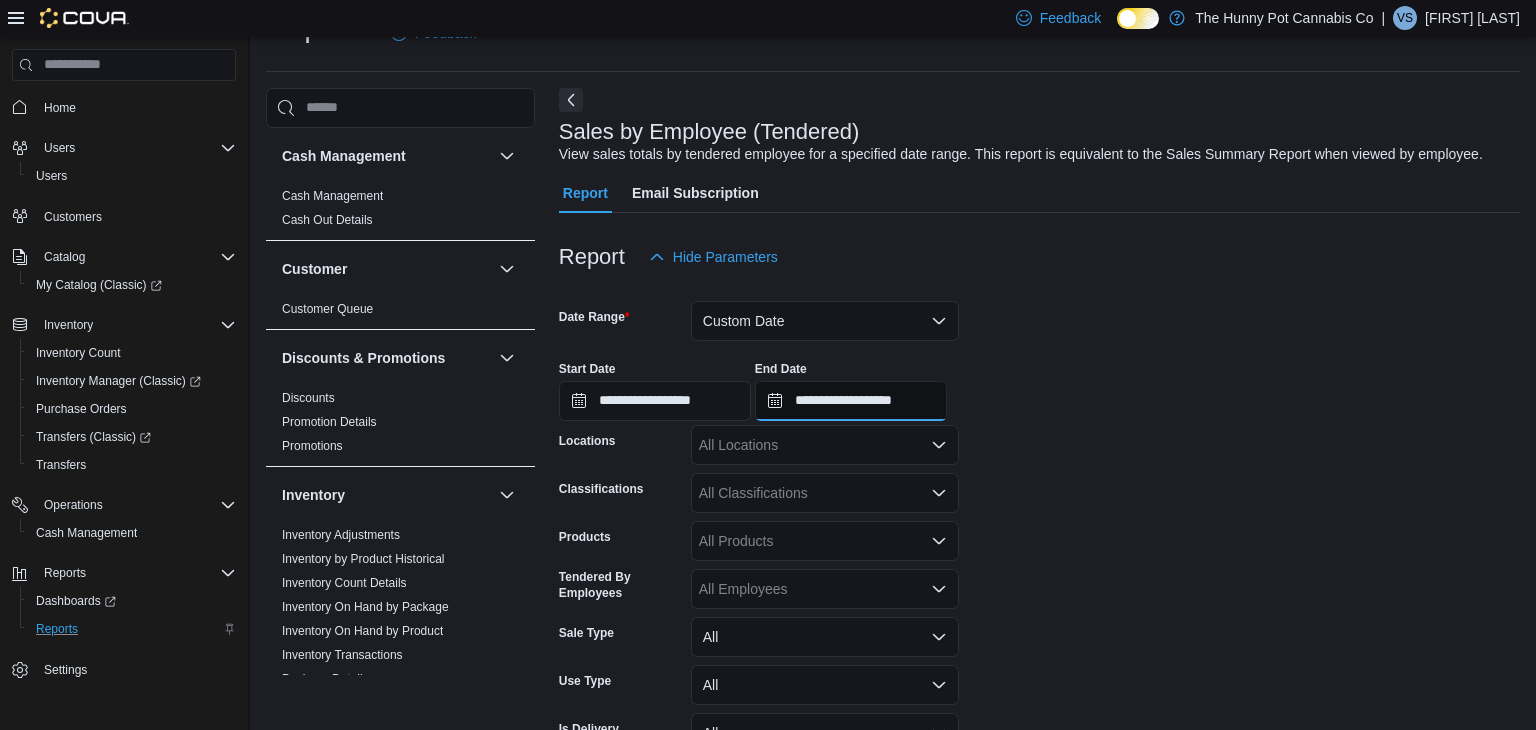 click on "**********" at bounding box center (851, 401) 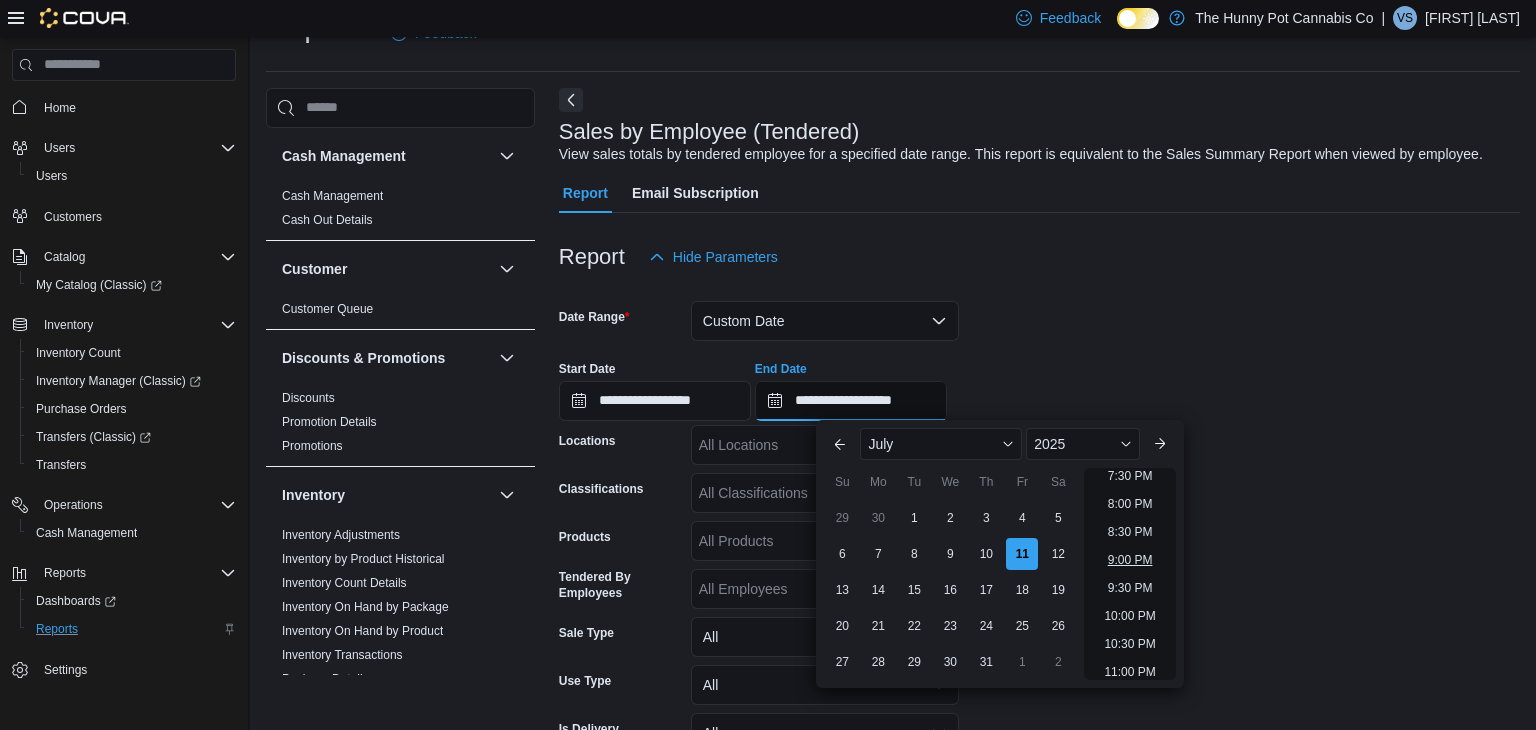 scroll, scrollTop: 1099, scrollLeft: 0, axis: vertical 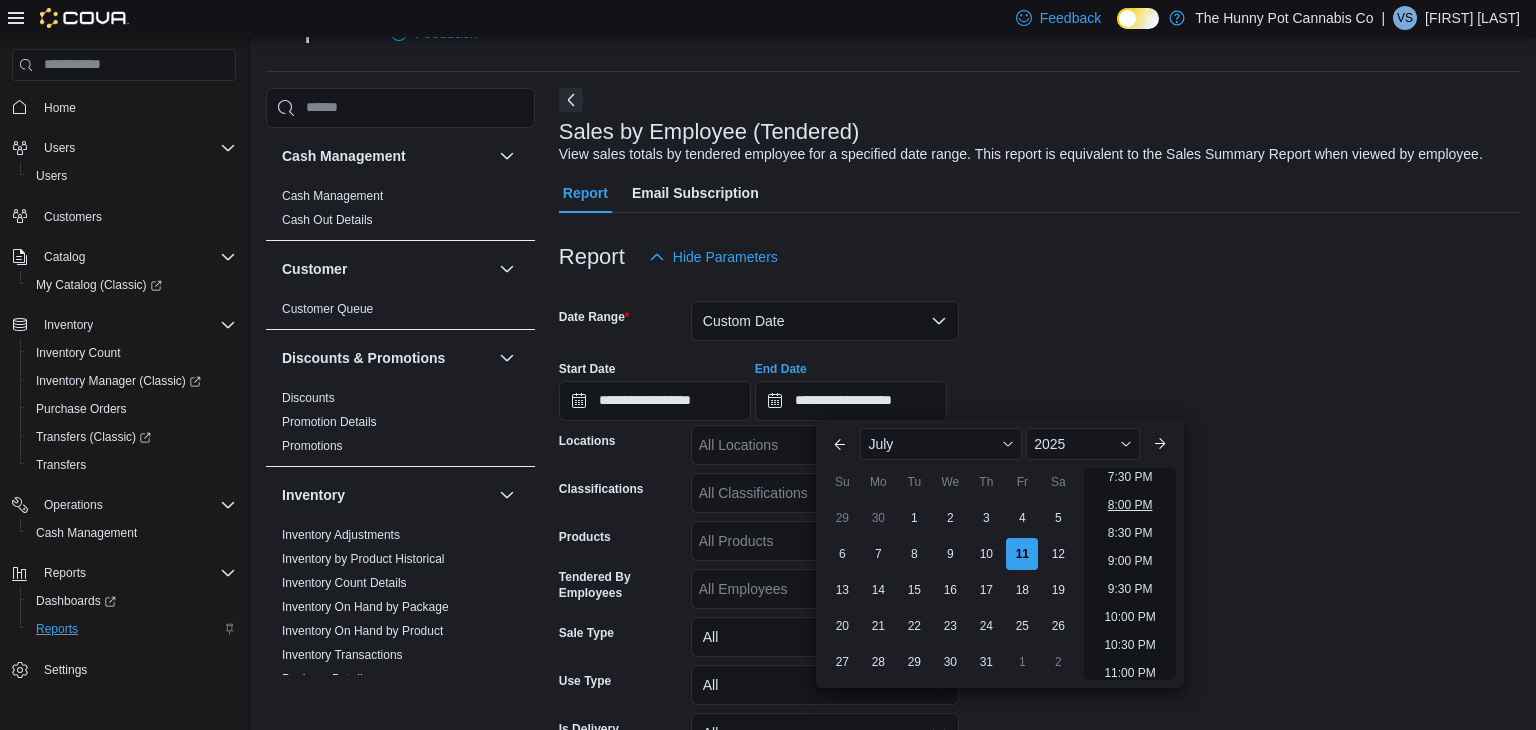 click on "8:00 PM" at bounding box center (1130, 505) 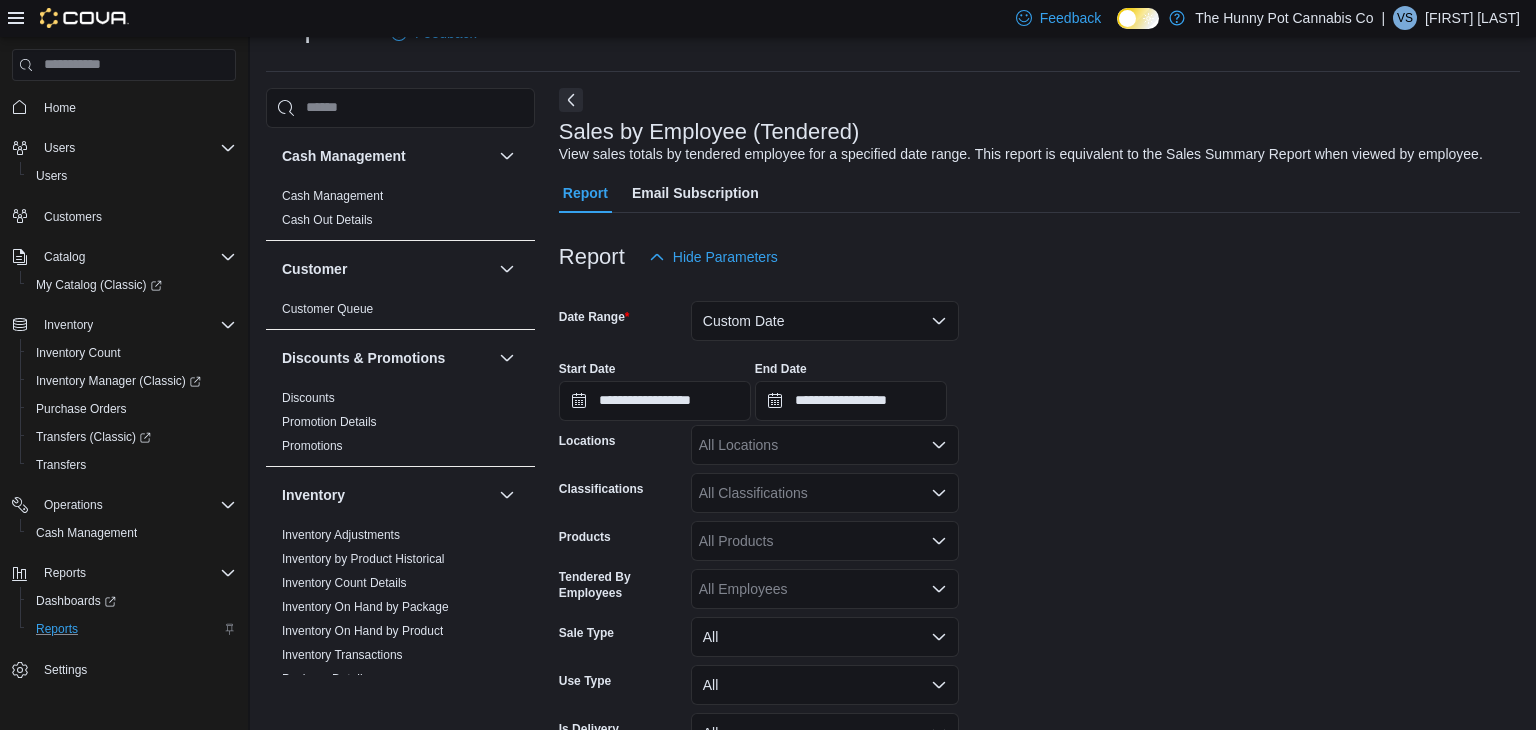 click on "**********" at bounding box center [1039, 543] 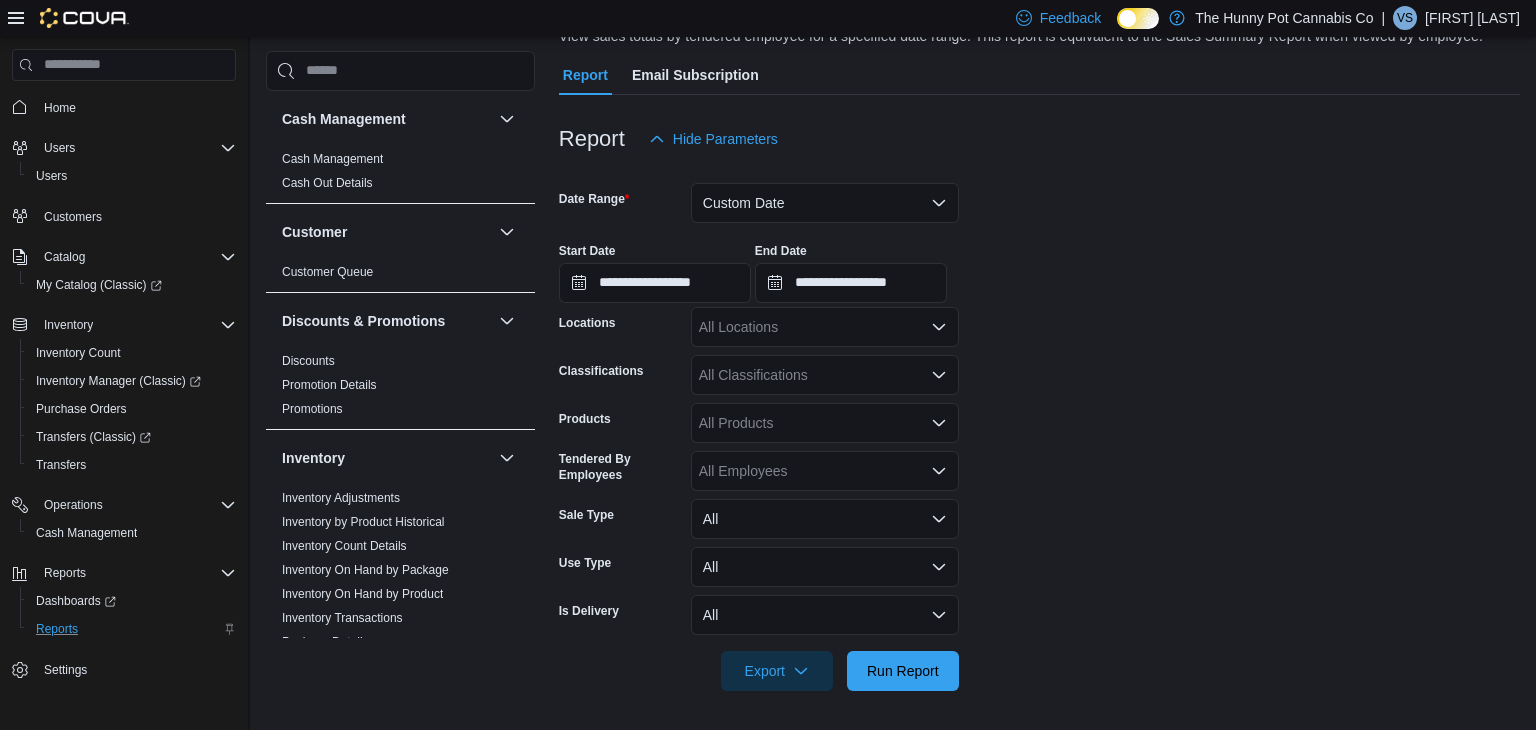 click on "All Locations" at bounding box center [825, 327] 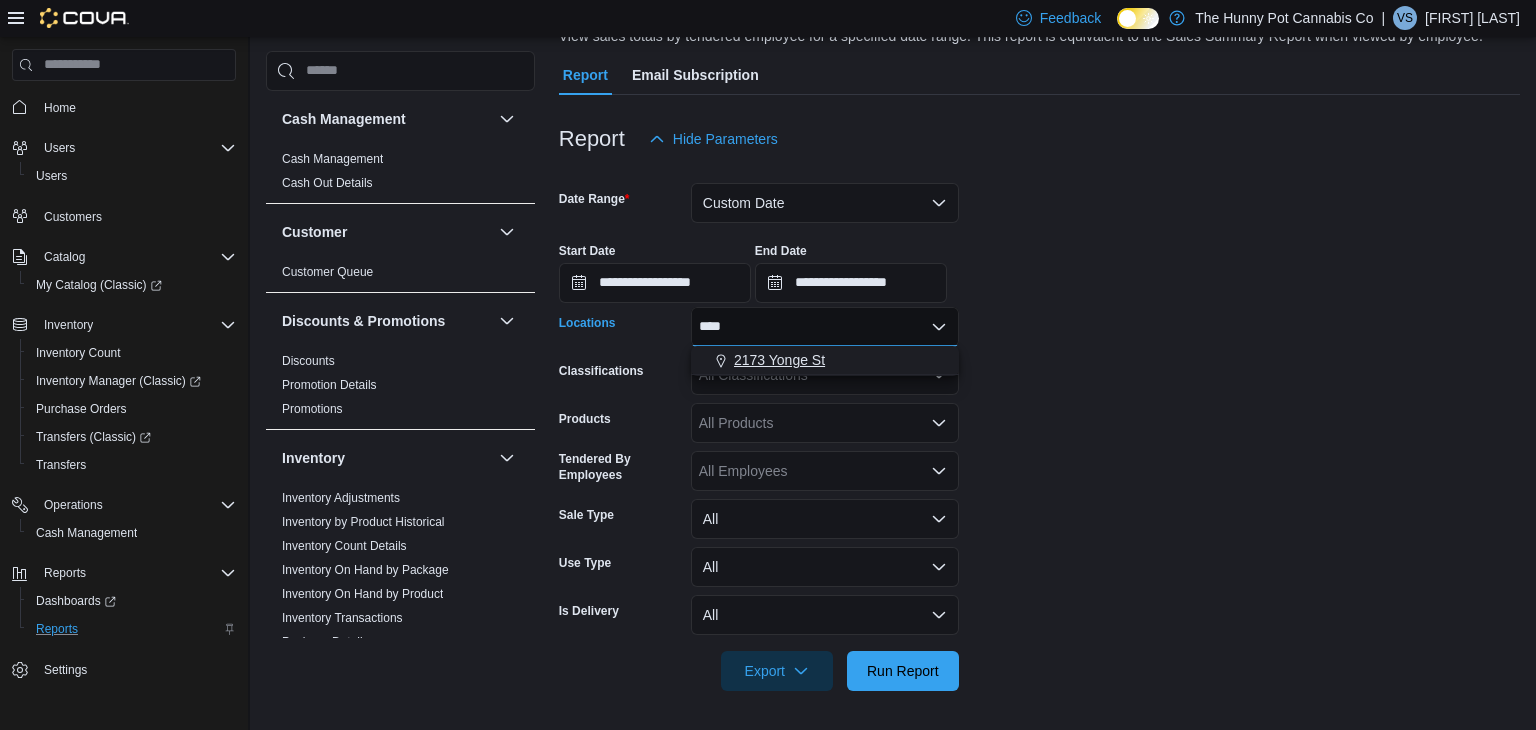 type on "****" 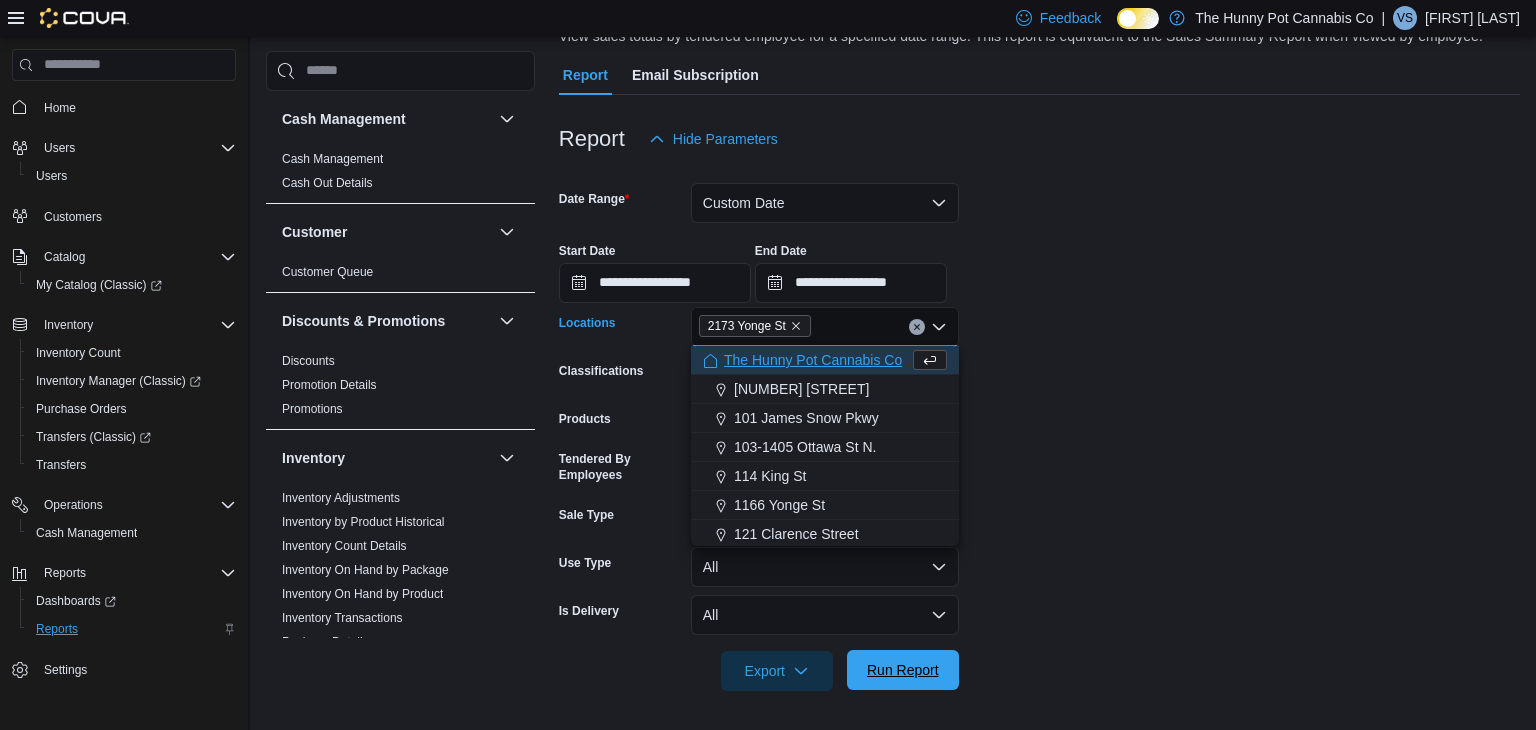 click on "Run Report" at bounding box center [903, 670] 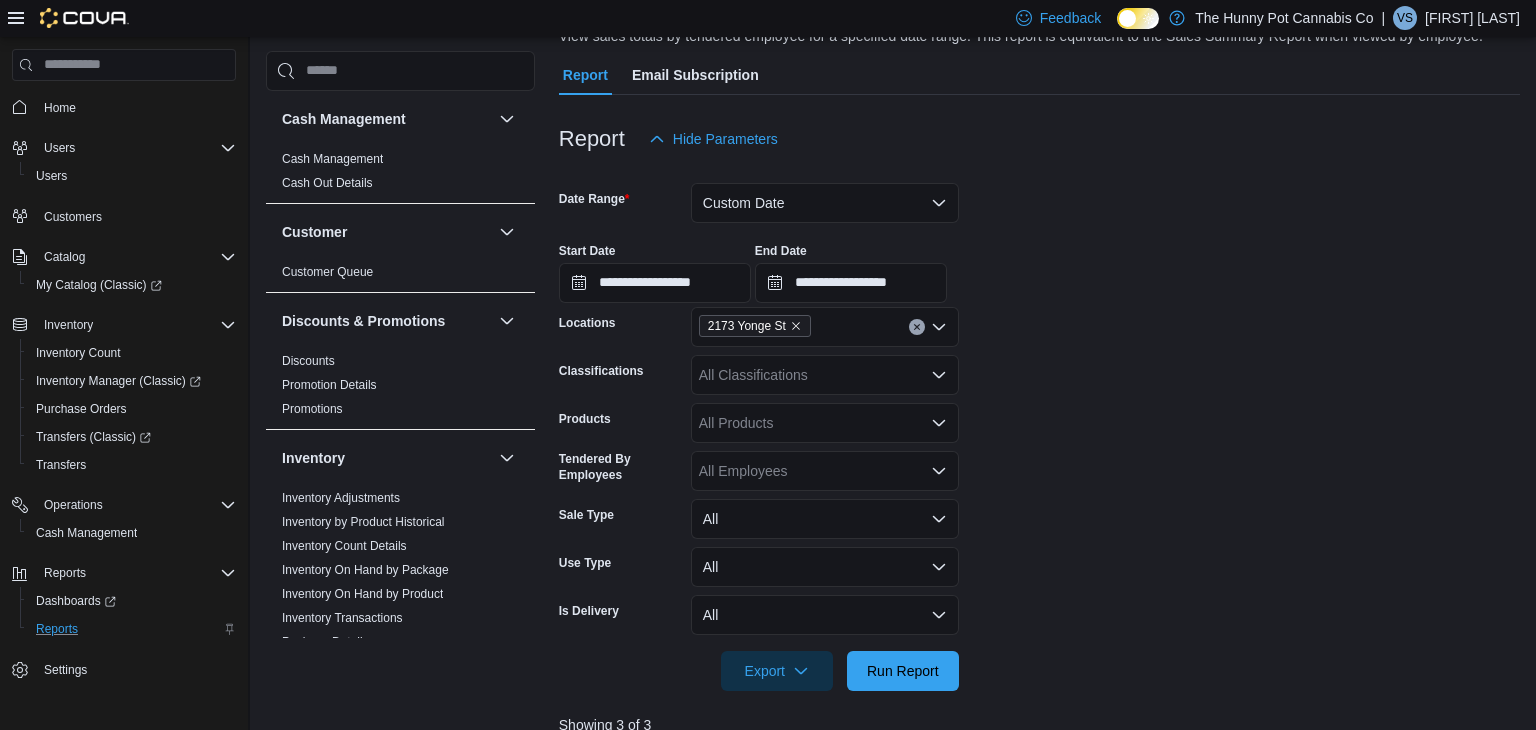 click on "**********" at bounding box center [1039, 425] 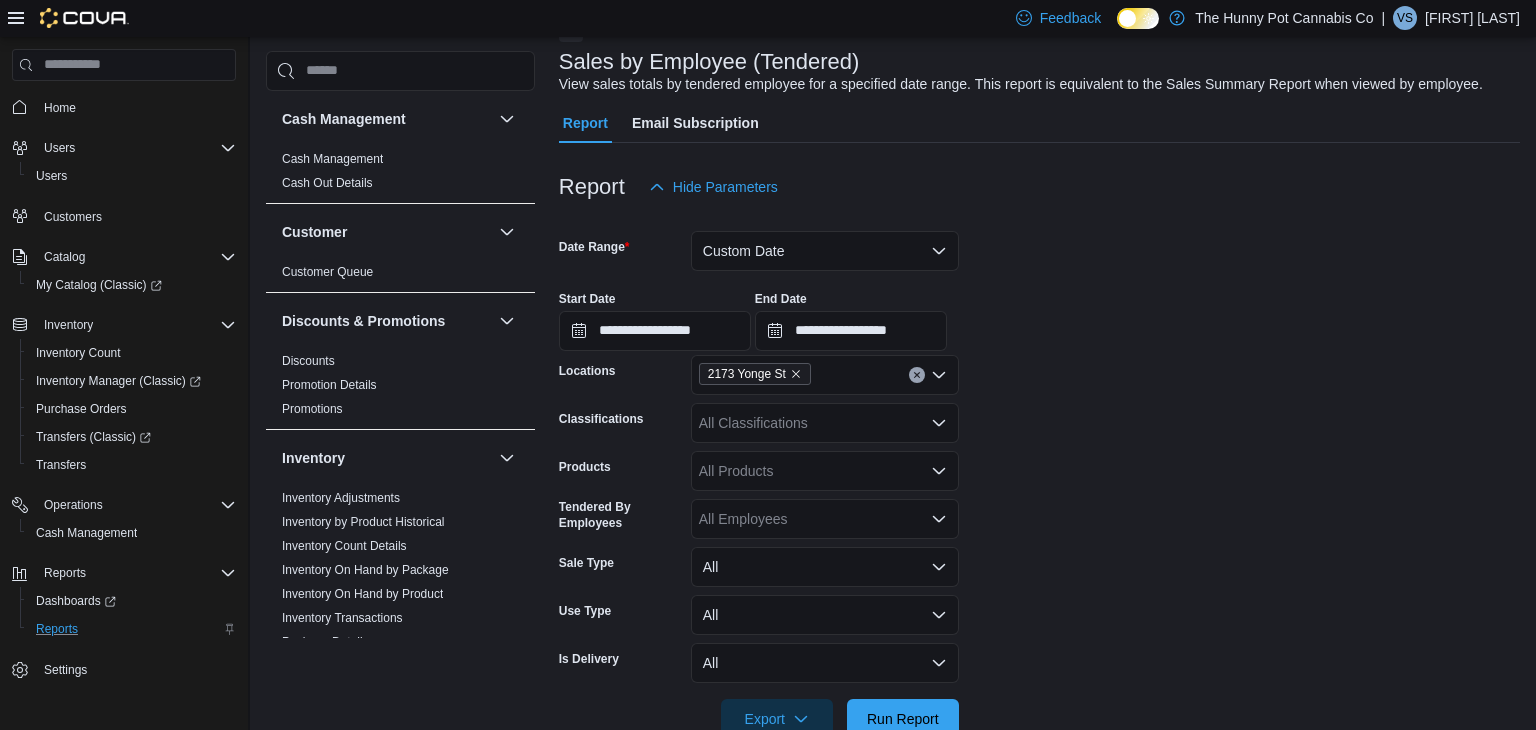 scroll, scrollTop: 96, scrollLeft: 0, axis: vertical 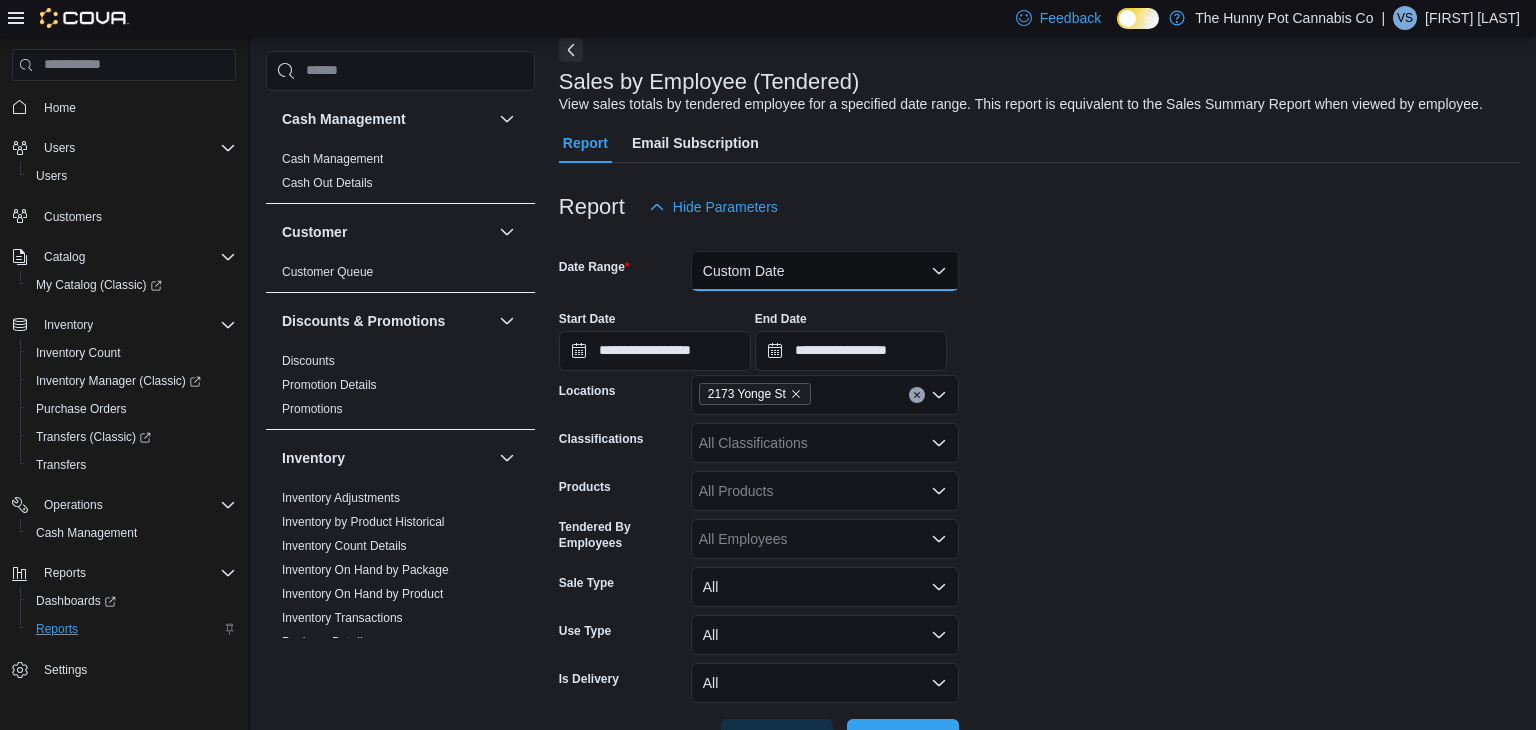 click on "Custom Date" at bounding box center (825, 271) 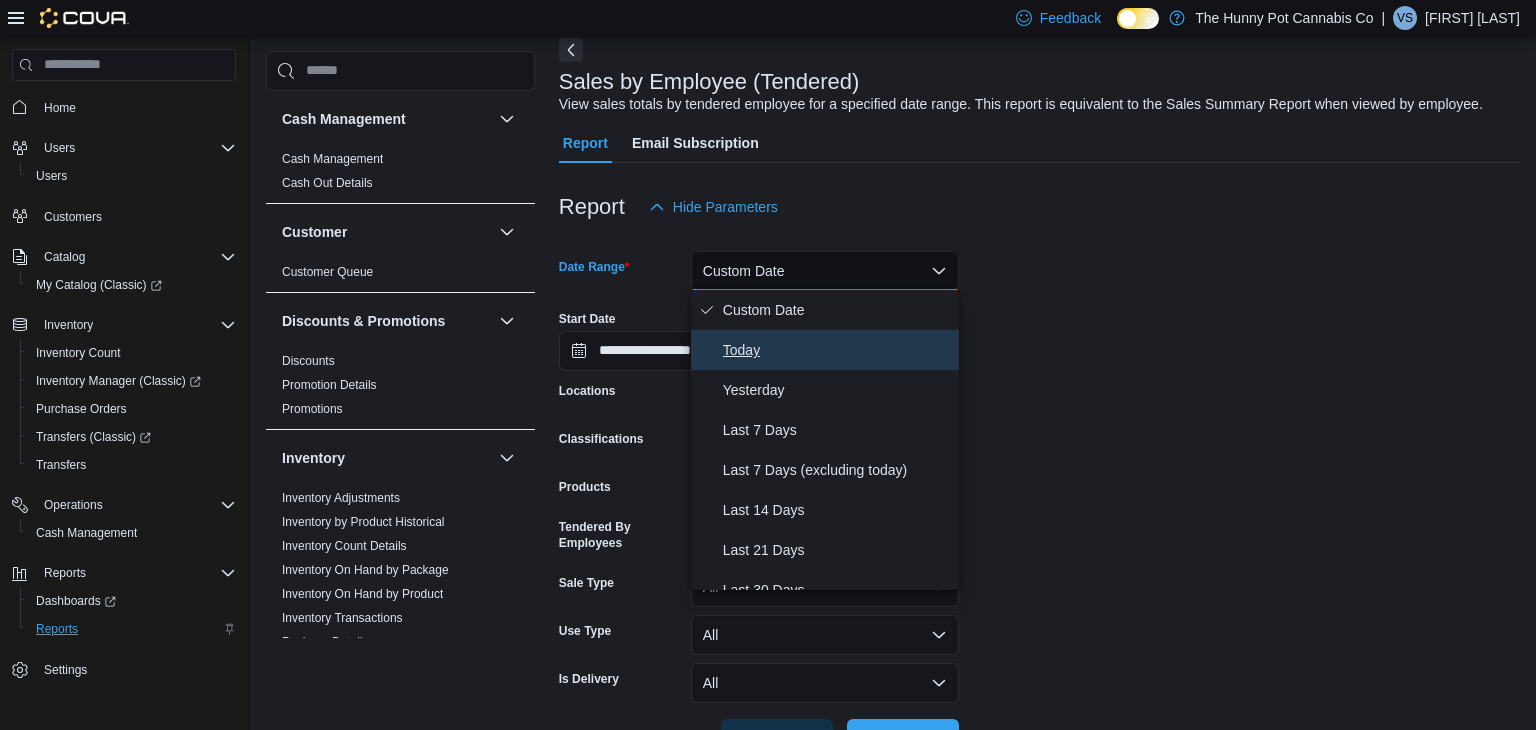 click on "Today" at bounding box center (837, 350) 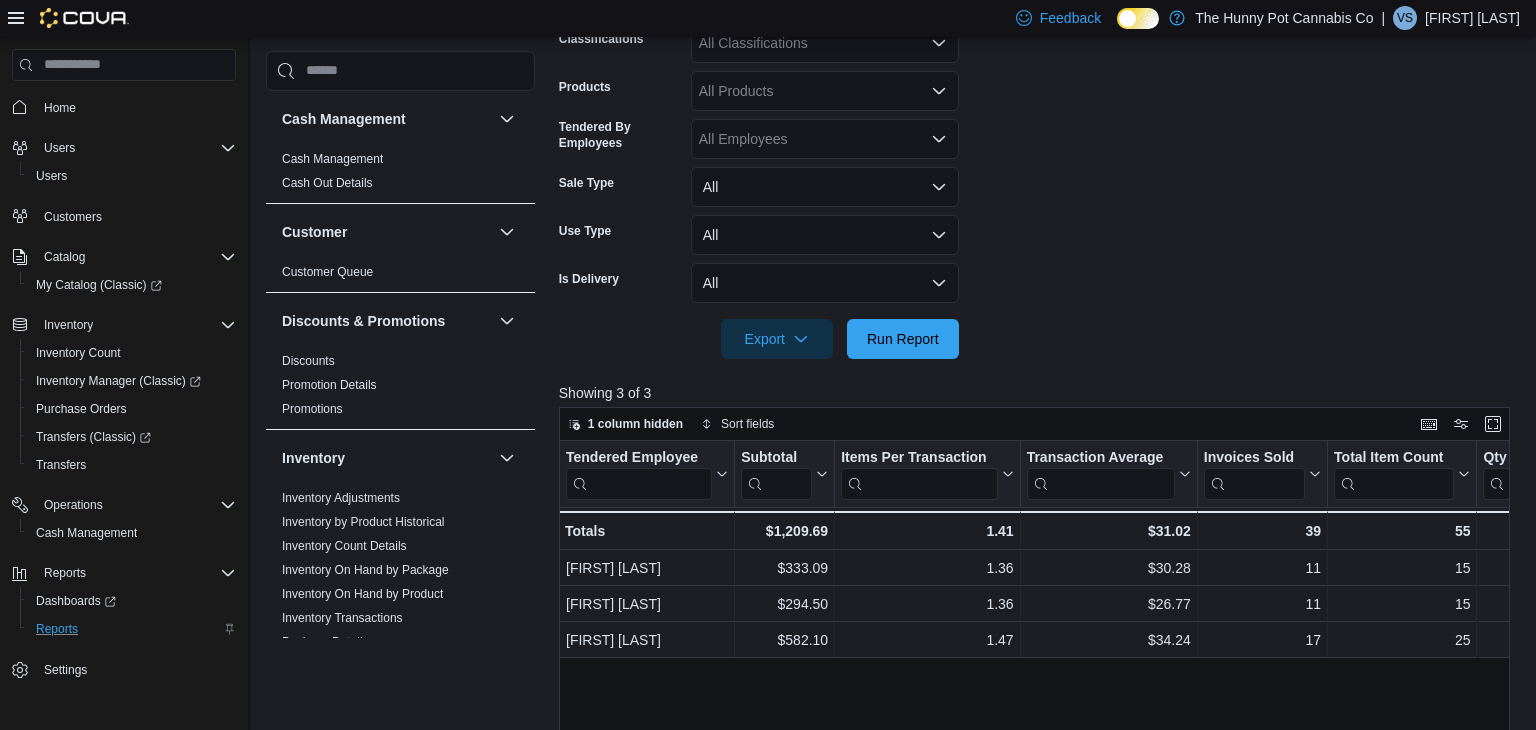 scroll, scrollTop: 421, scrollLeft: 0, axis: vertical 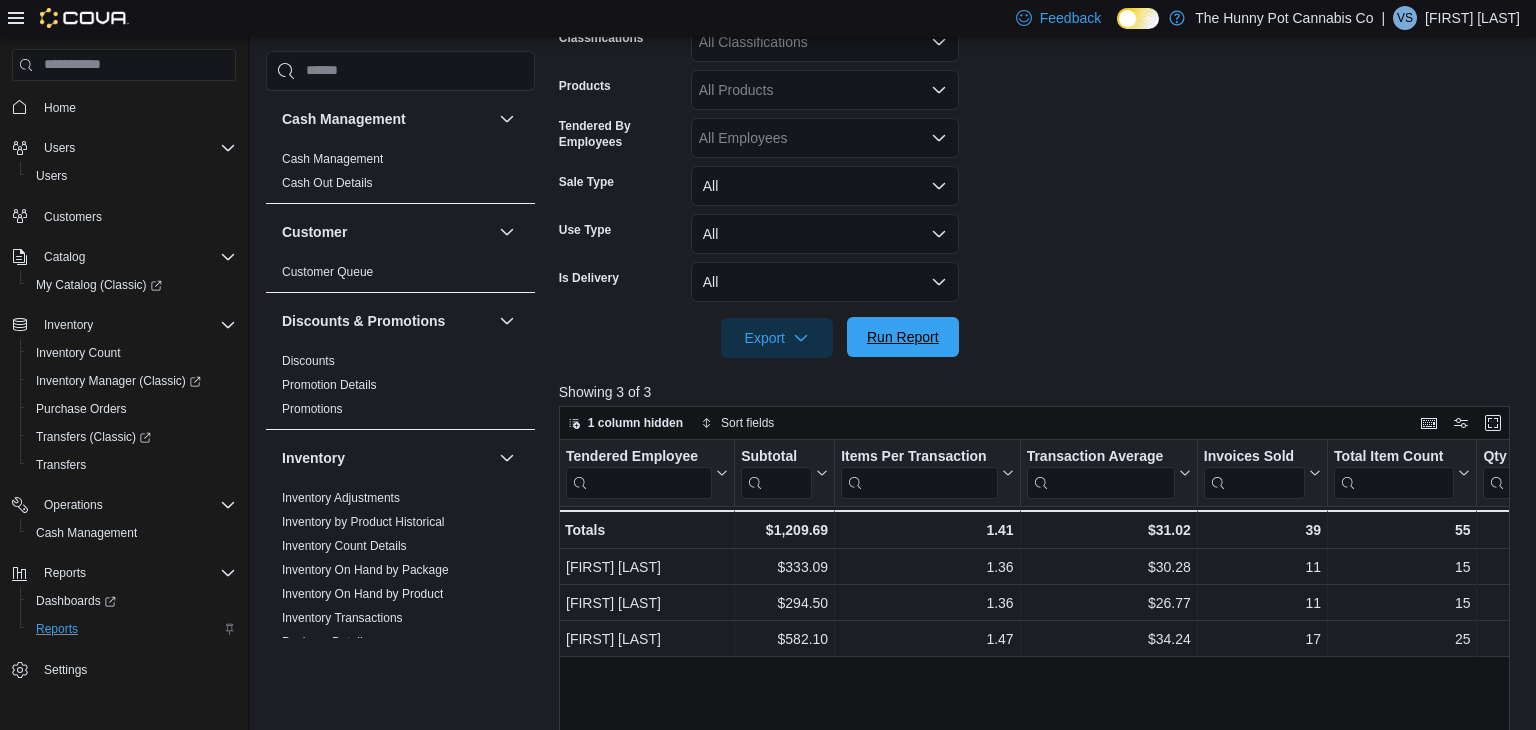 click on "Run Report" at bounding box center (903, 337) 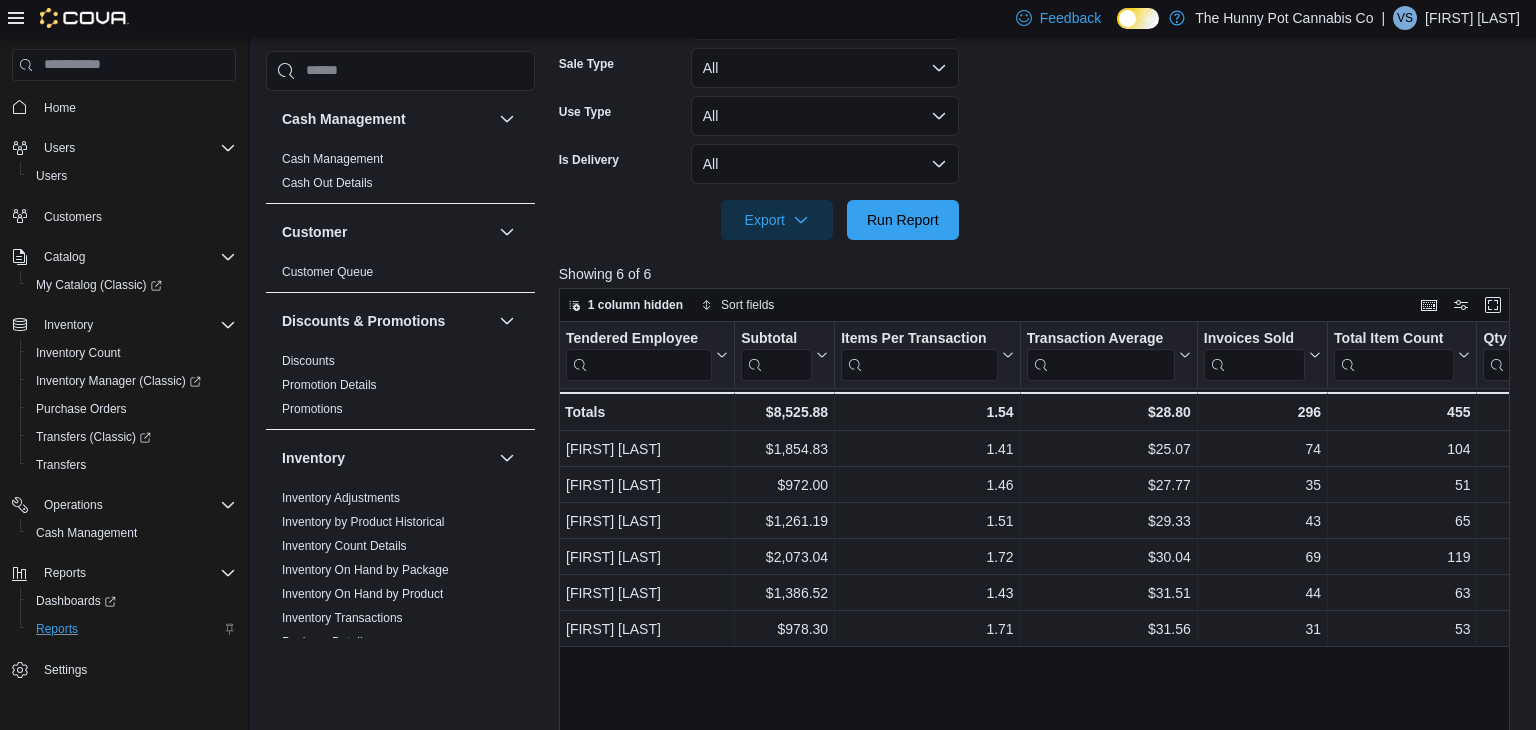 scroll, scrollTop: 540, scrollLeft: 0, axis: vertical 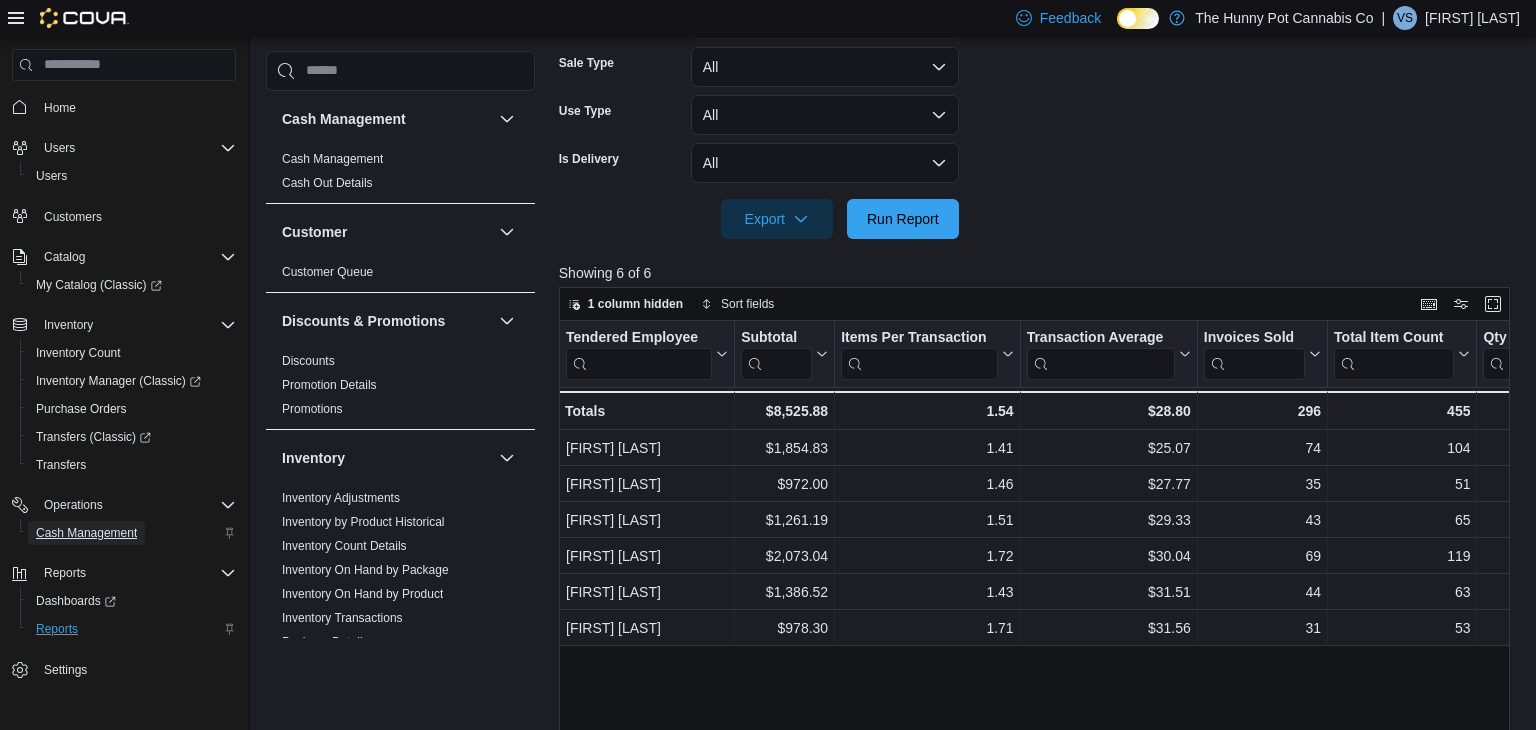 click on "Cash Management" at bounding box center [86, 533] 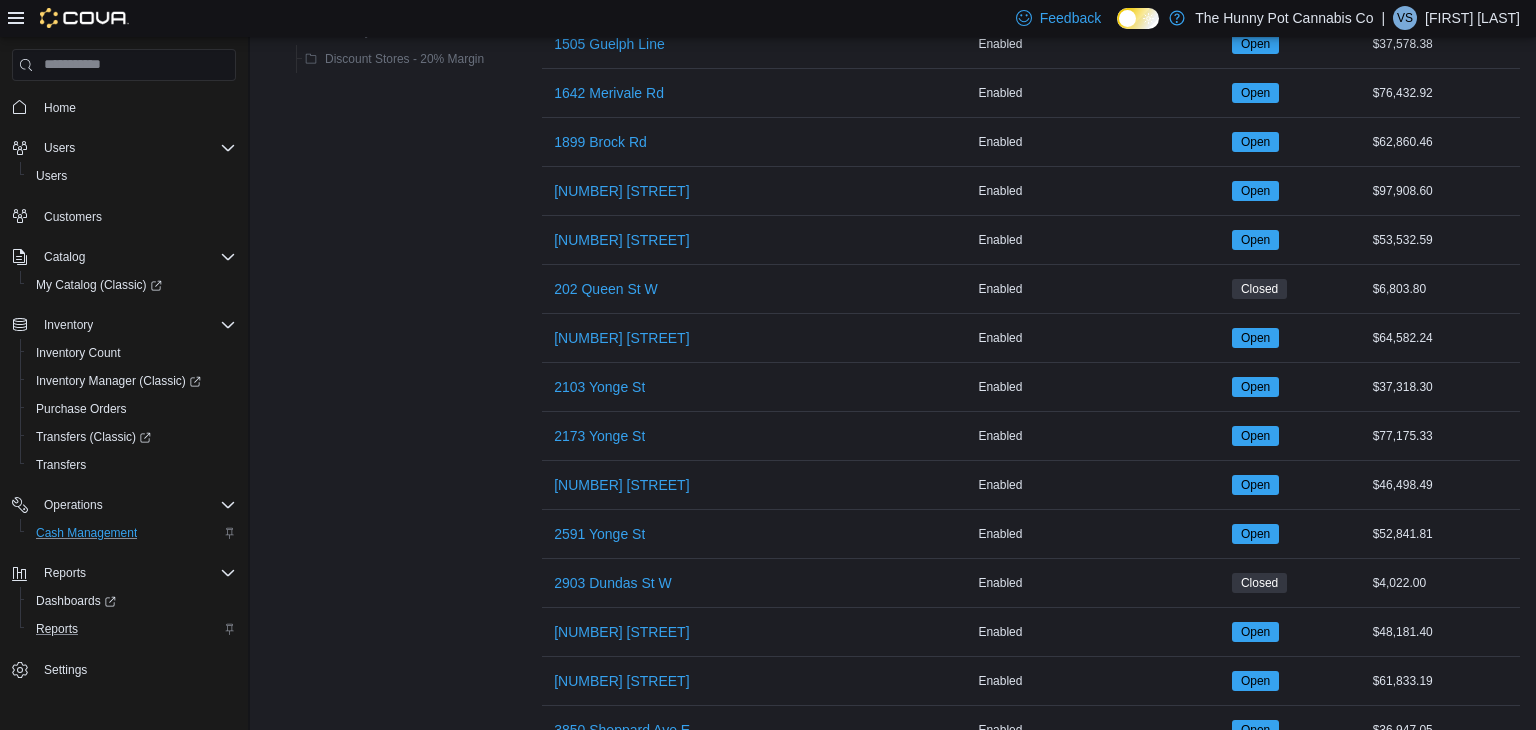 scroll, scrollTop: 736, scrollLeft: 0, axis: vertical 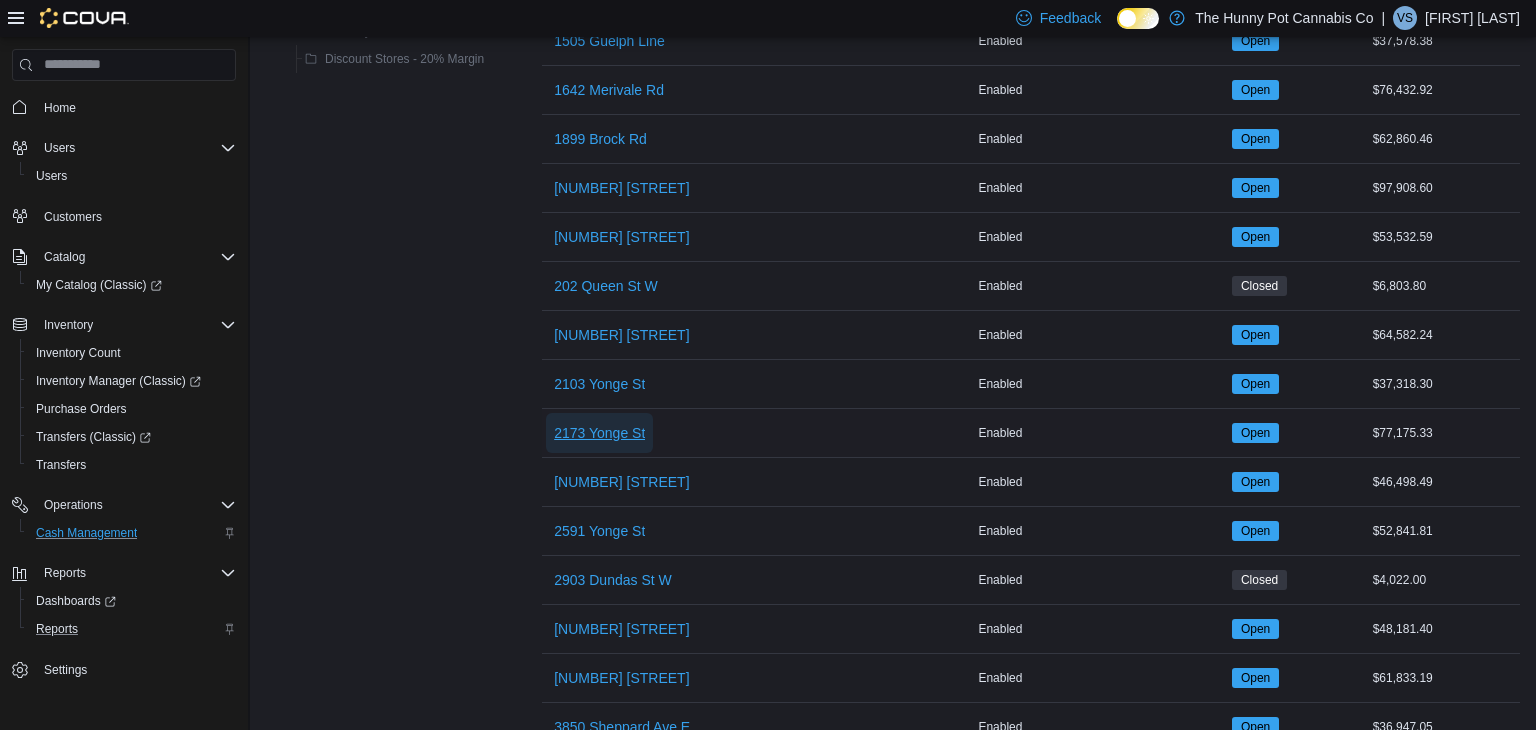 click on "2173 Yonge St" at bounding box center (599, 433) 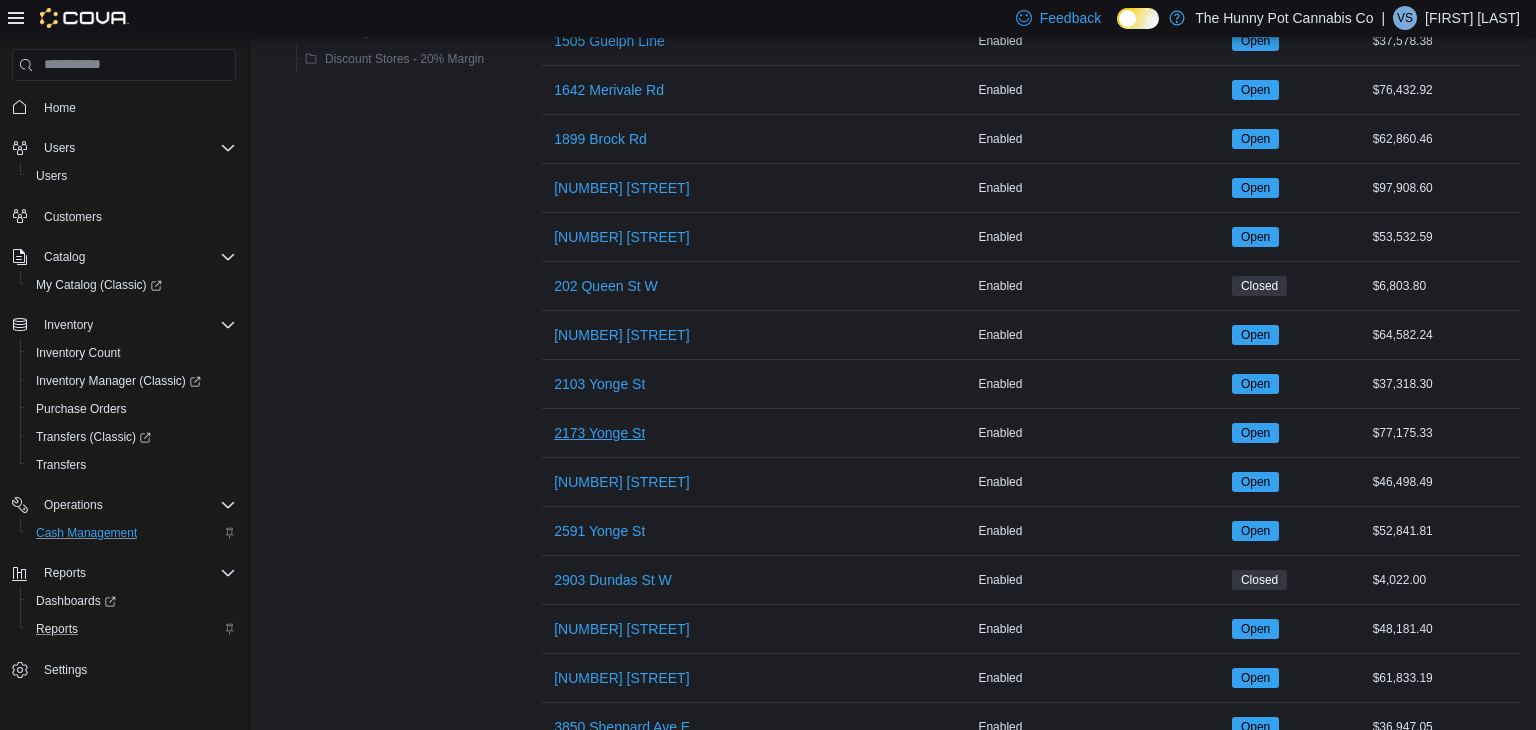 scroll, scrollTop: 0, scrollLeft: 0, axis: both 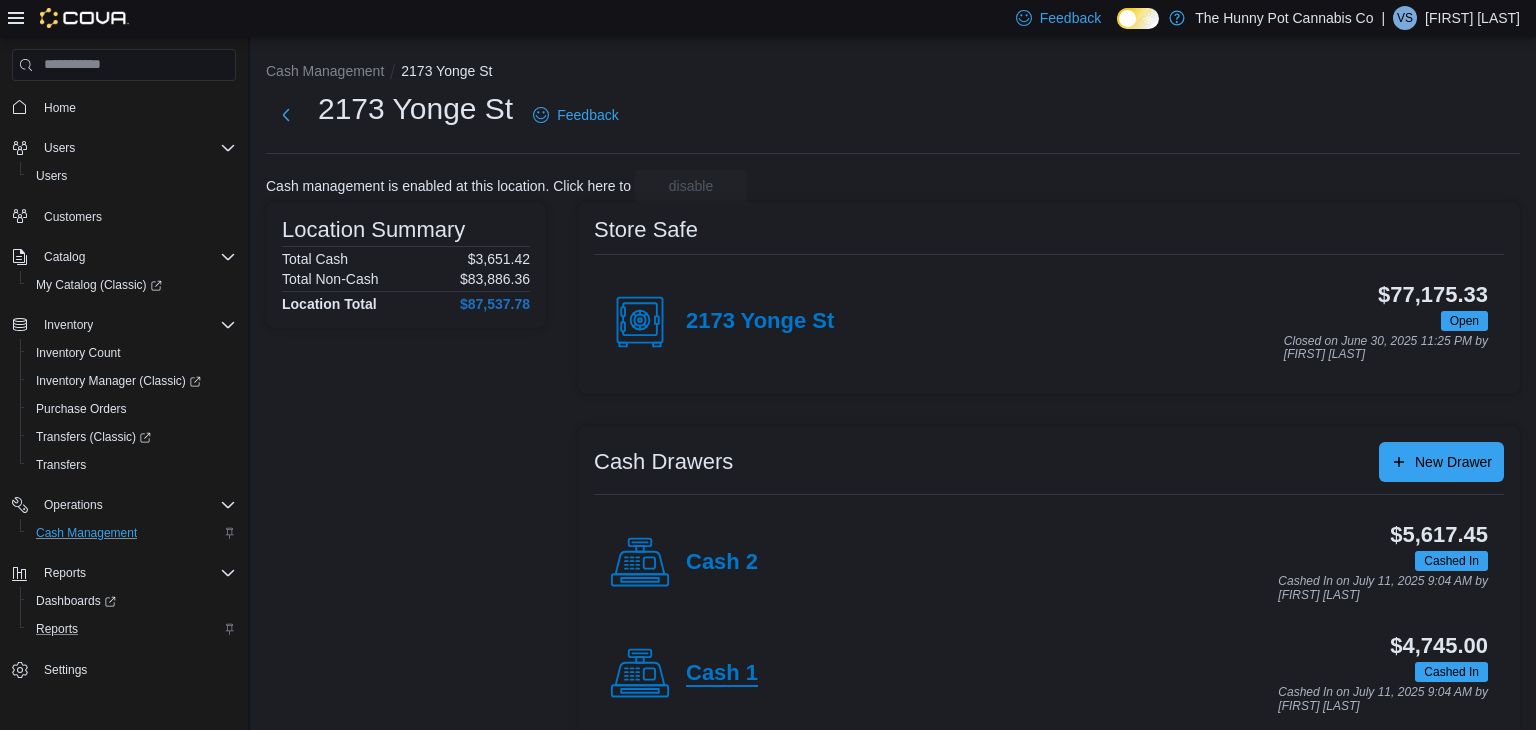 click on "Cash 1" at bounding box center (722, 674) 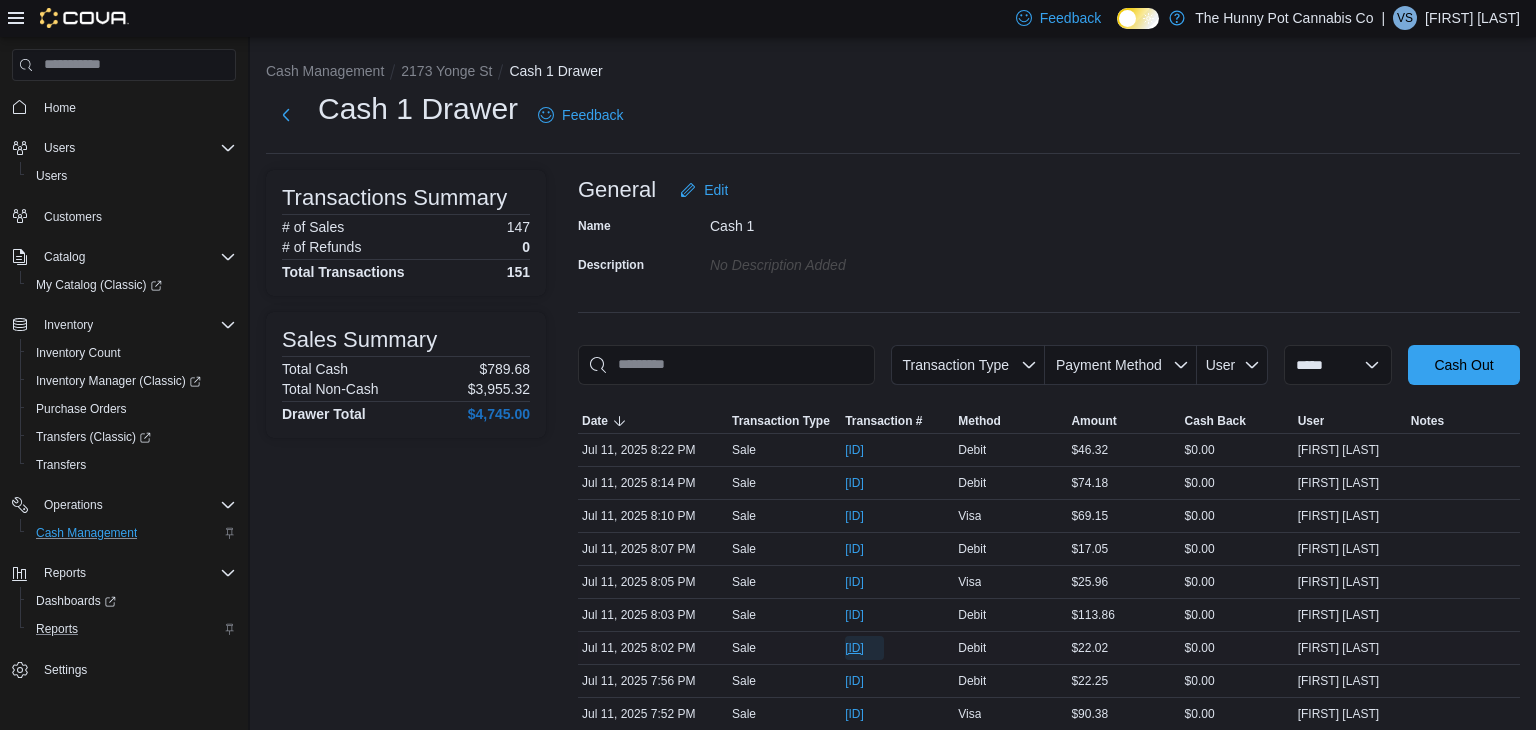 click on "[ID]" at bounding box center (854, 648) 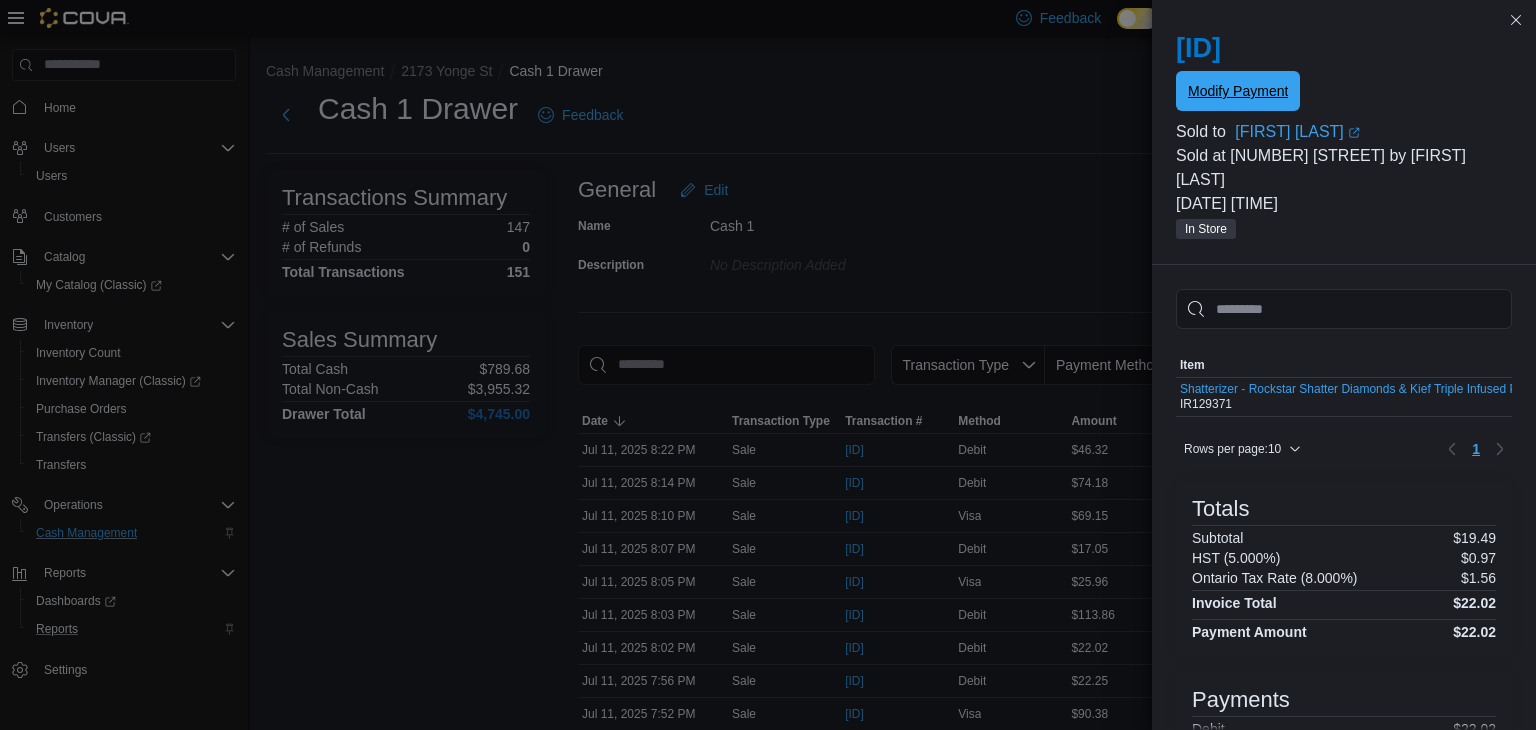 click on "Modify Payment" at bounding box center [1238, 91] 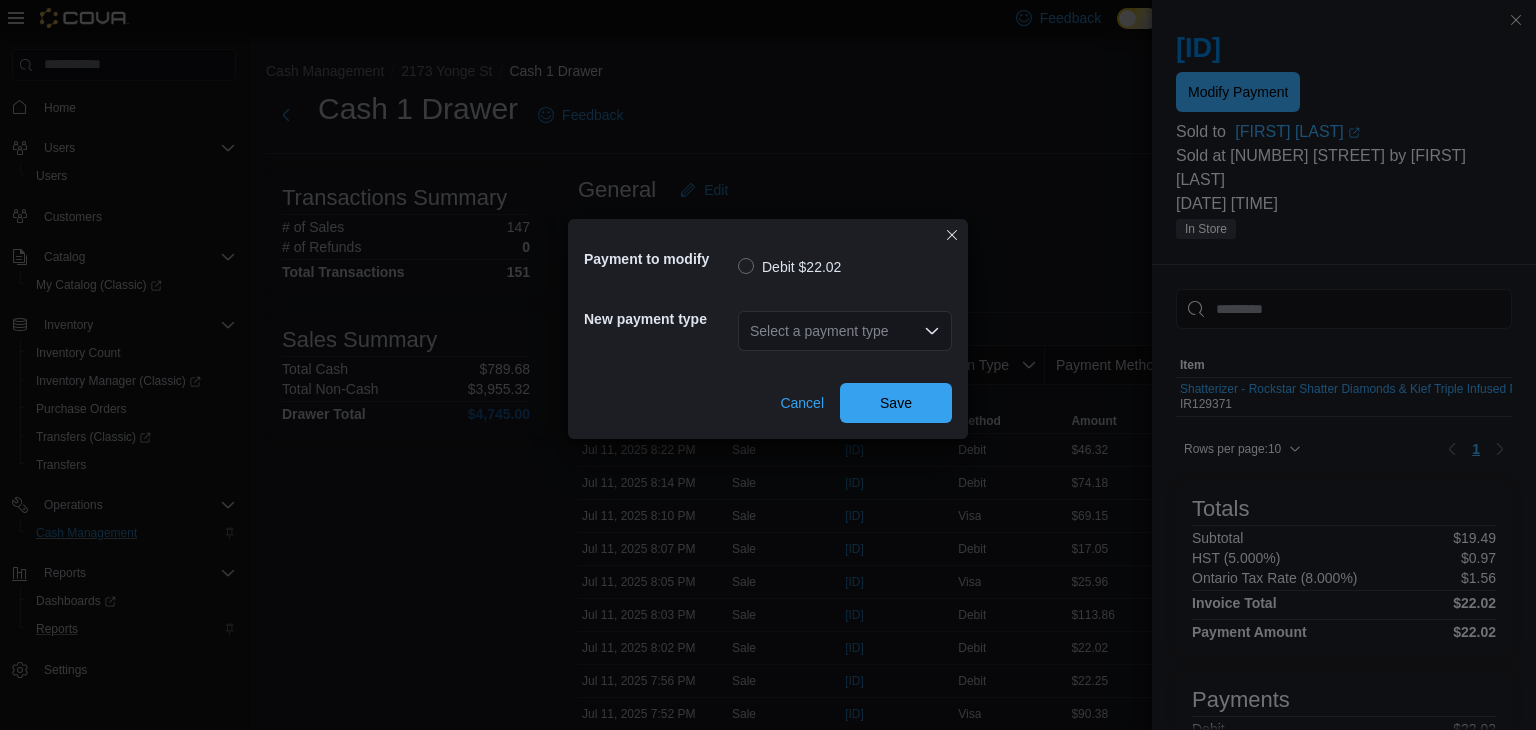 click on "Select a payment type" at bounding box center [845, 331] 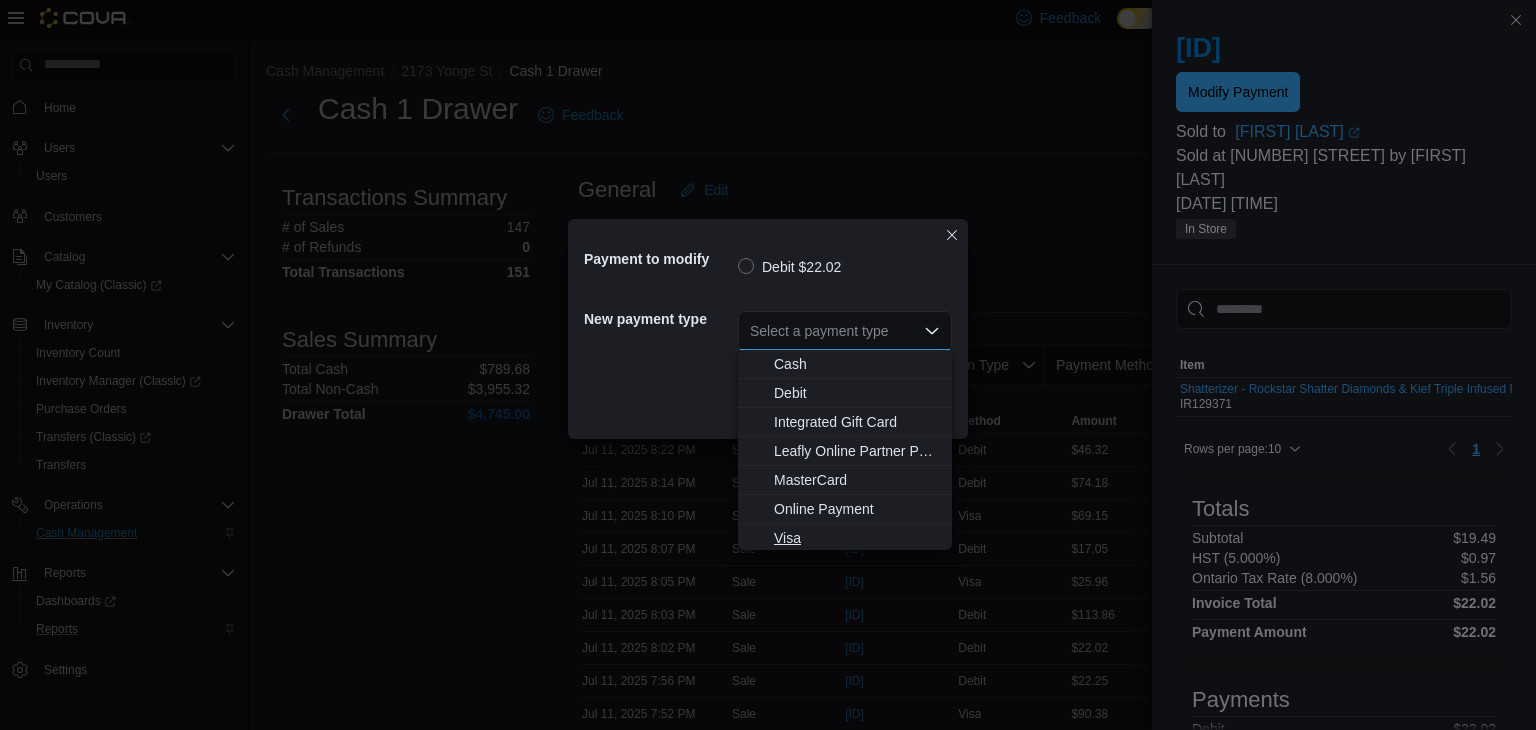 click on "Visa" at bounding box center (857, 538) 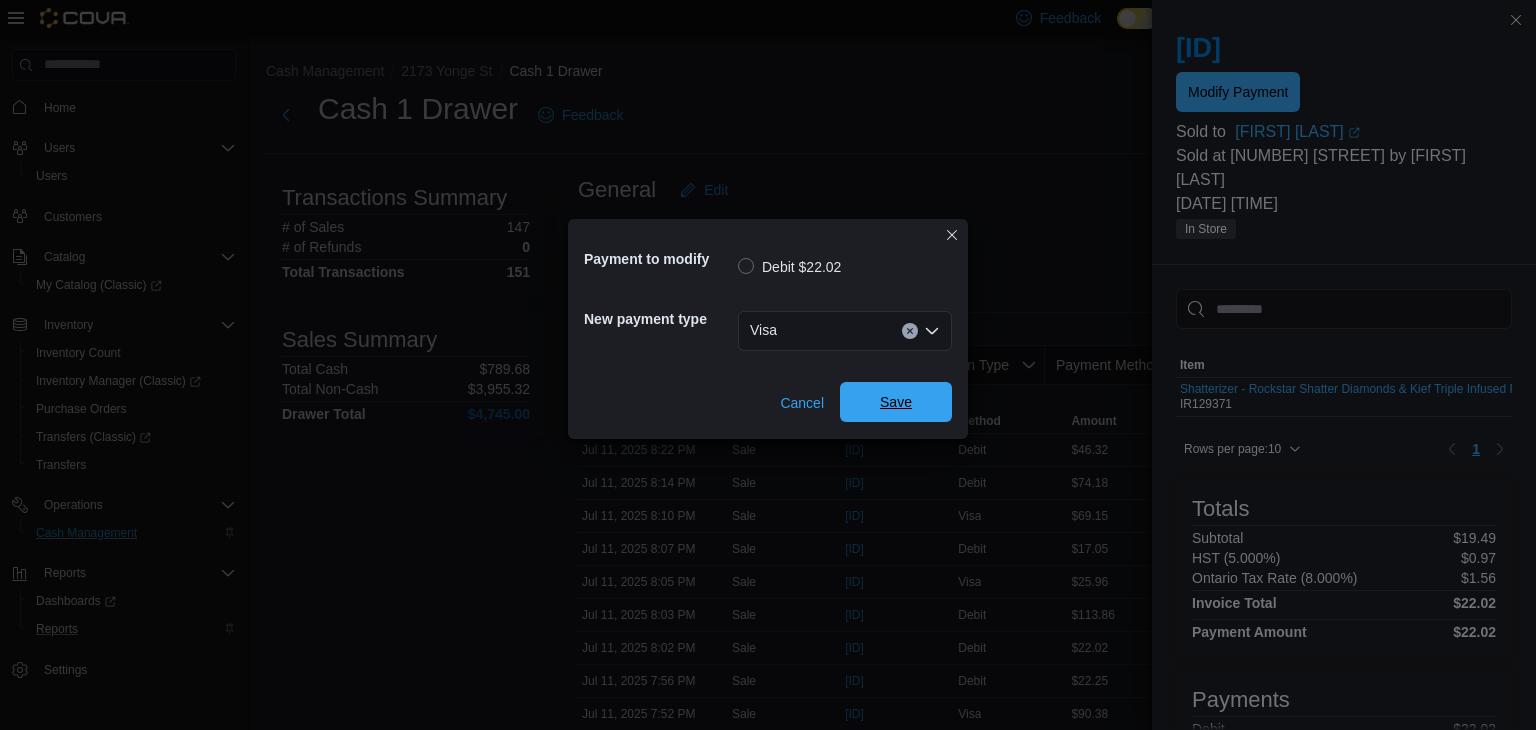click on "Save" at bounding box center [896, 402] 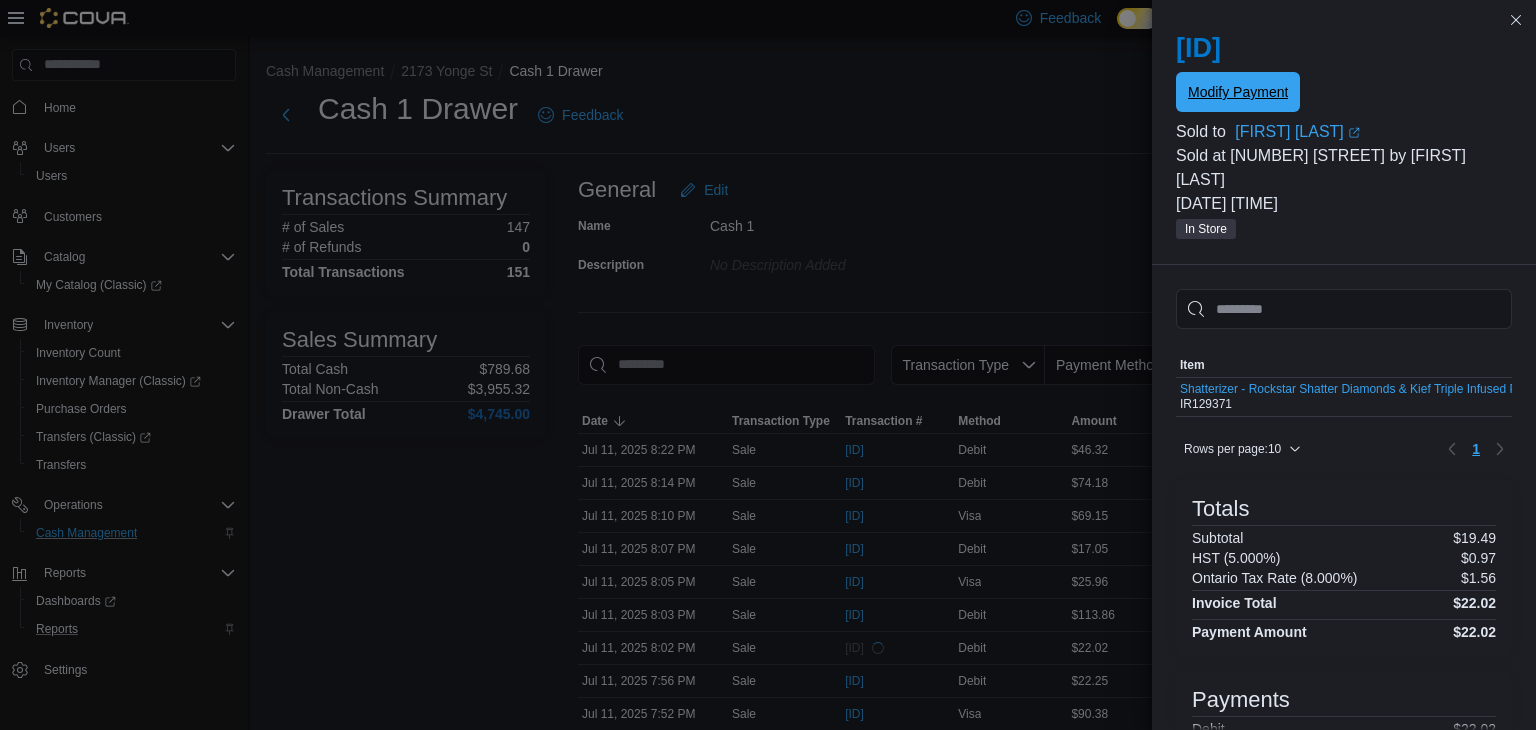 scroll, scrollTop: 0, scrollLeft: 0, axis: both 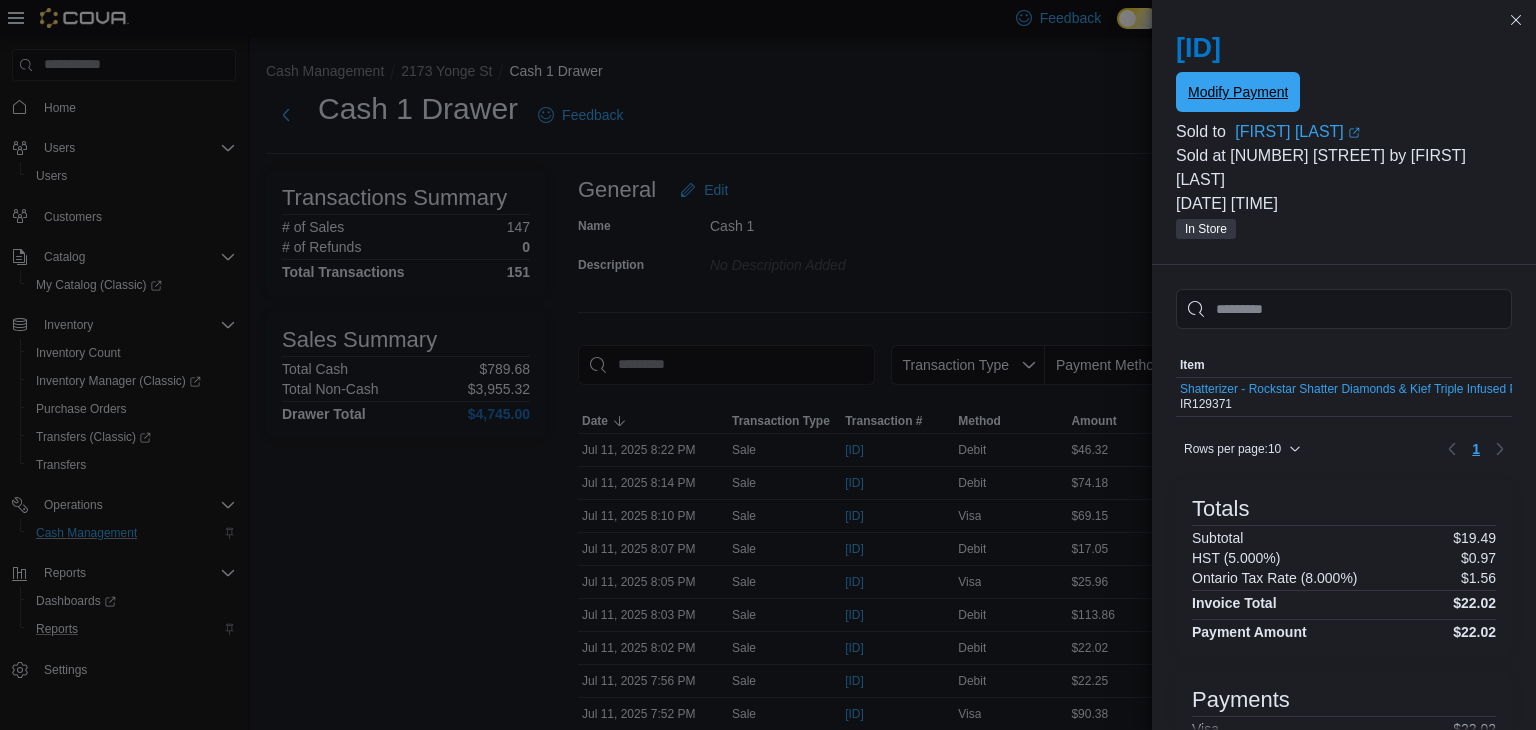 type 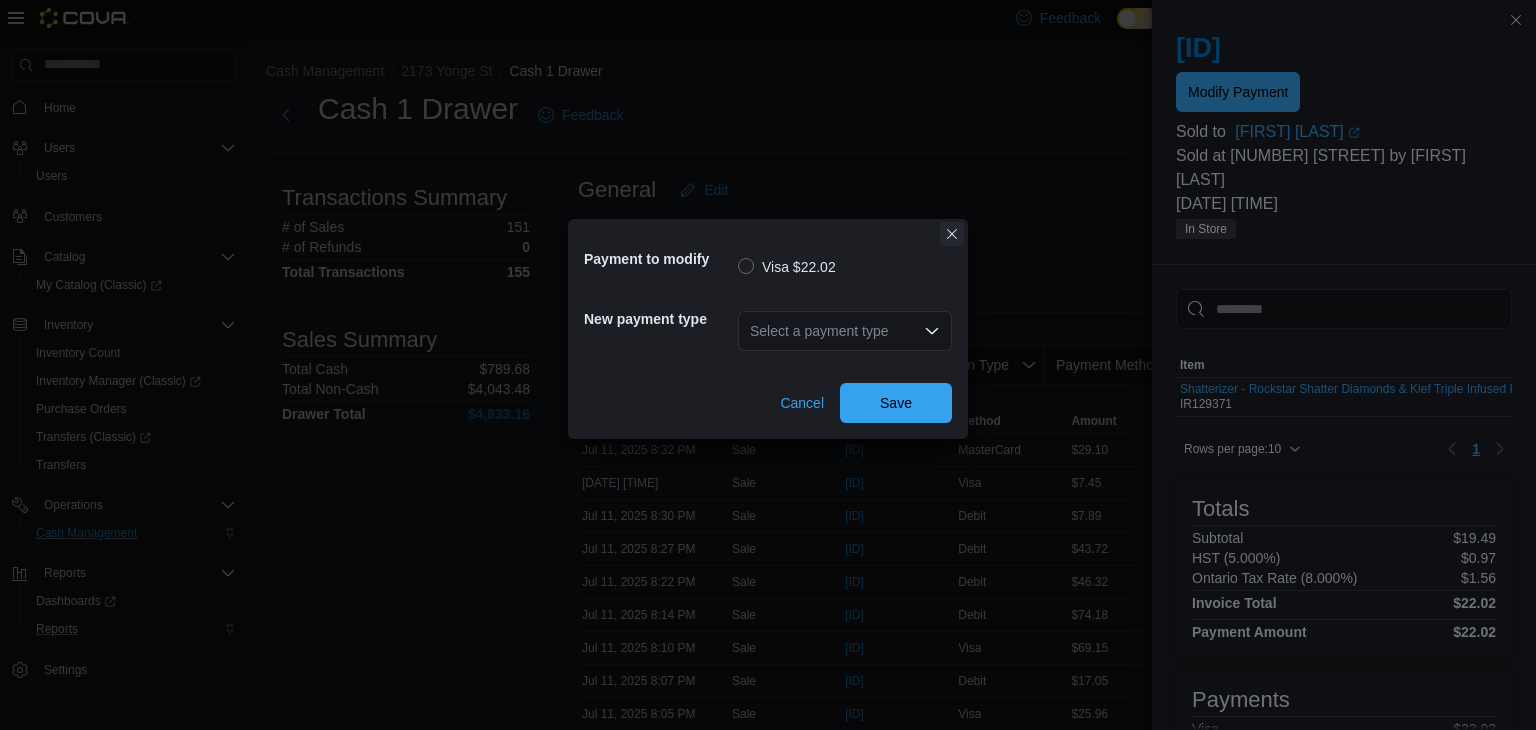 click at bounding box center (952, 234) 